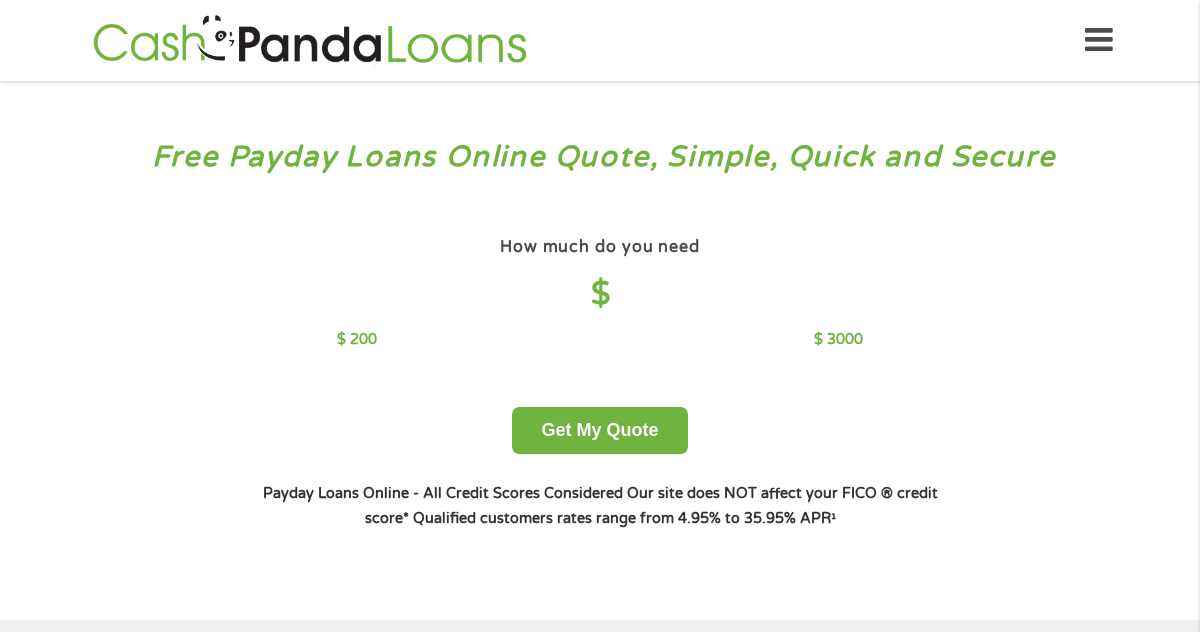 scroll, scrollTop: 0, scrollLeft: 0, axis: both 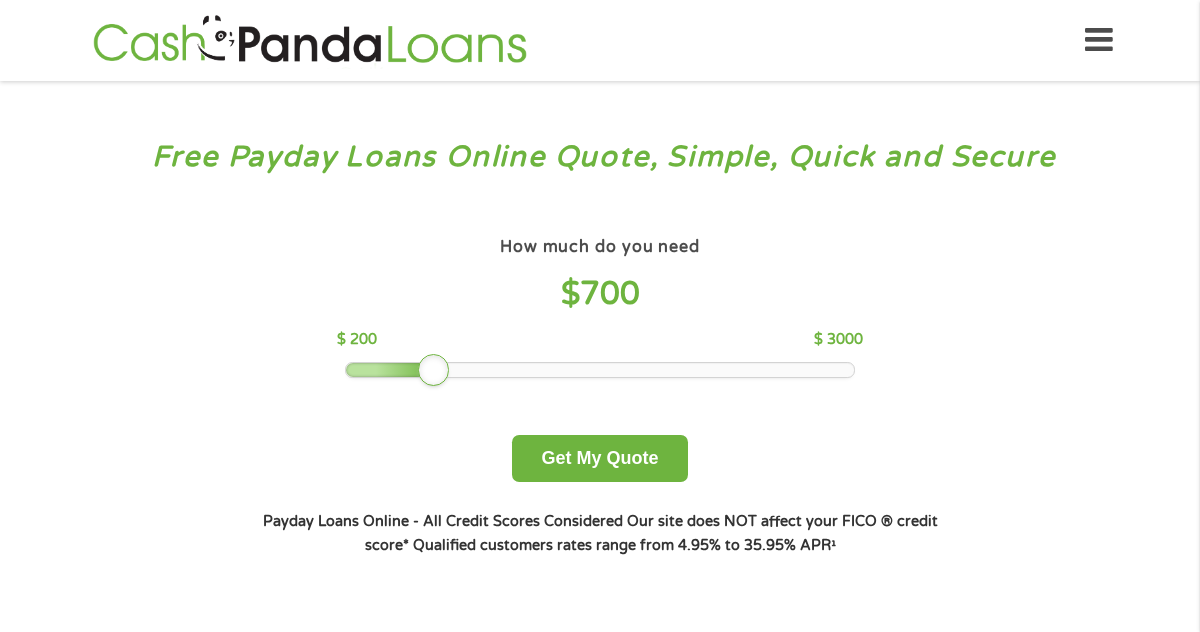drag, startPoint x: 491, startPoint y: 371, endPoint x: 443, endPoint y: 367, distance: 48.166378 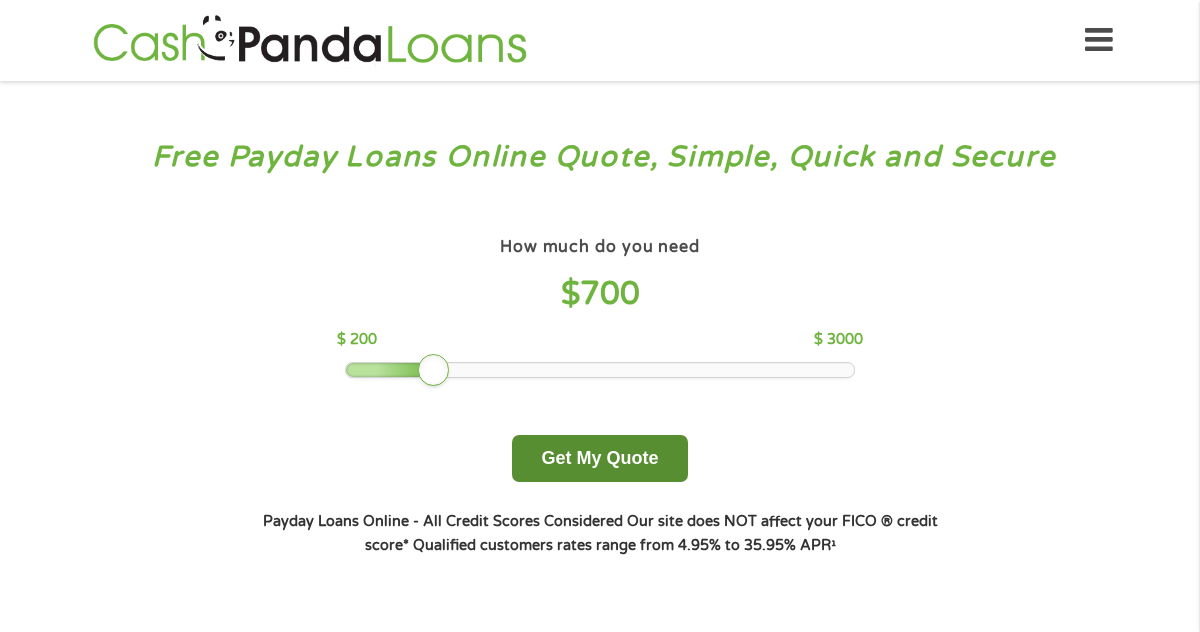 click on "Get My Quote" at bounding box center [599, 458] 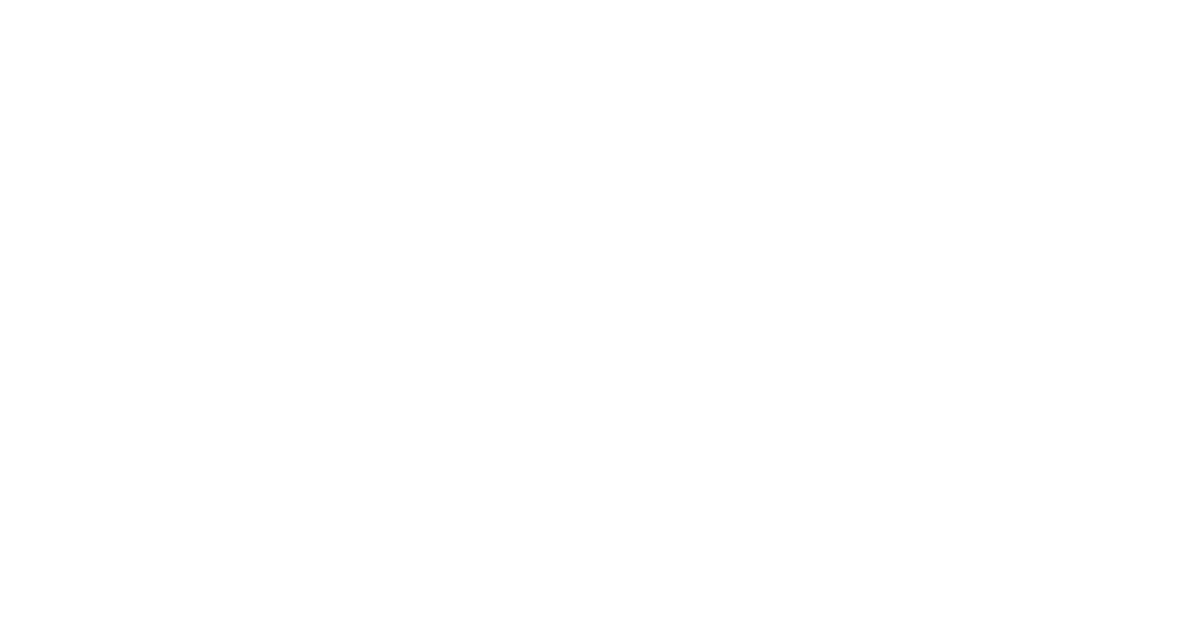 scroll, scrollTop: 0, scrollLeft: 0, axis: both 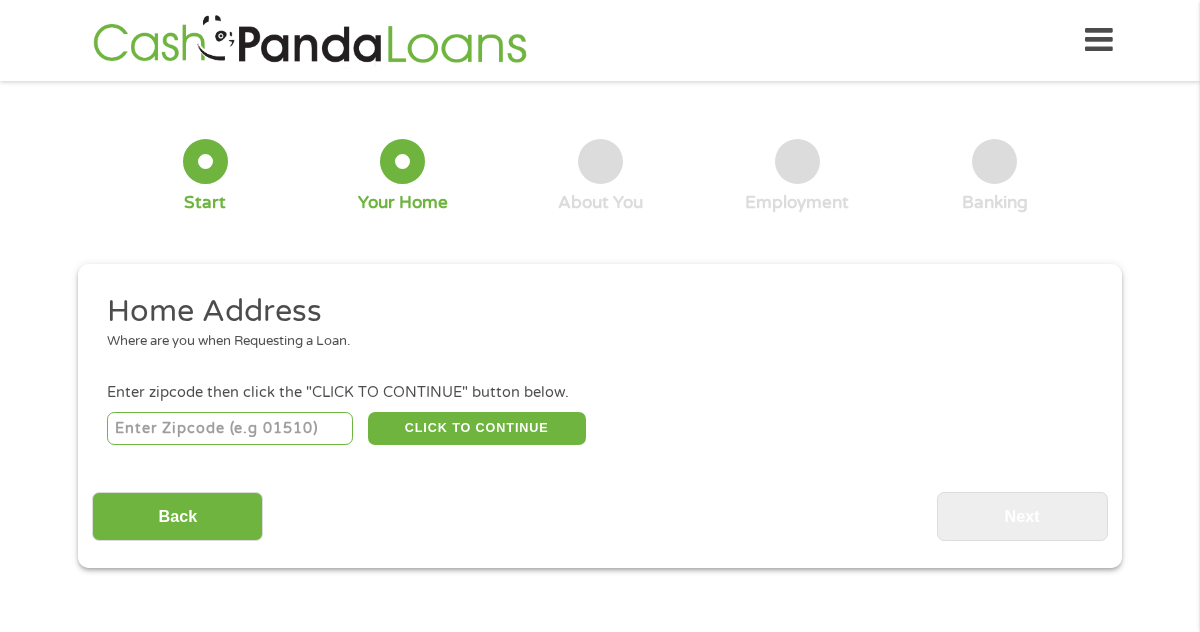 click at bounding box center [230, 429] 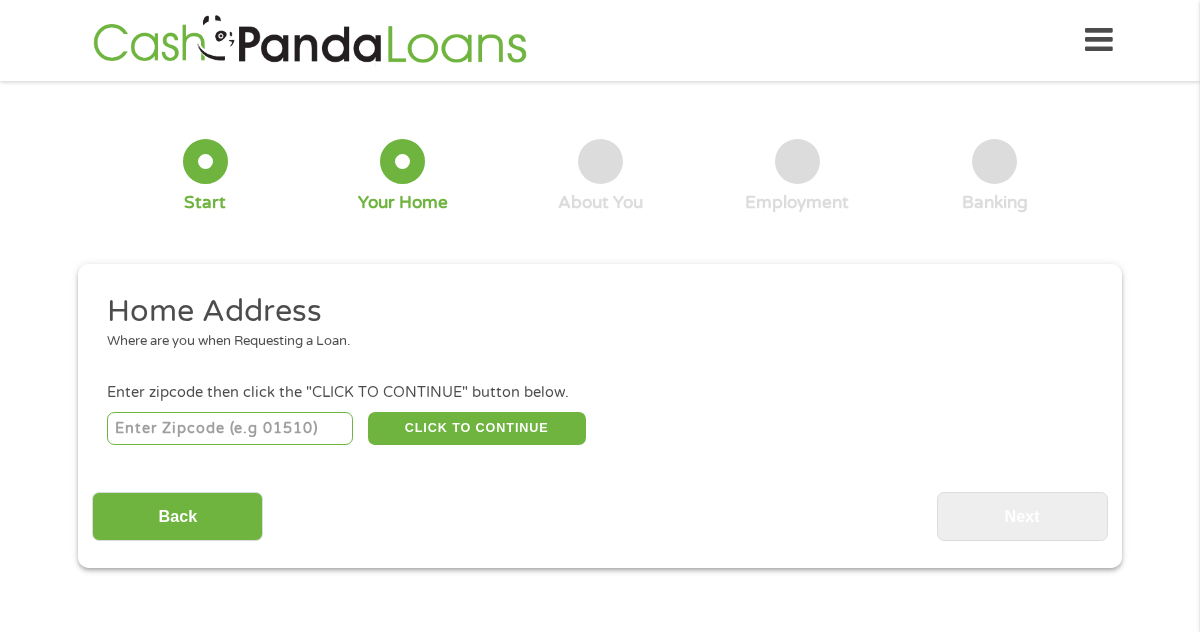 type on "[POSTAL_CODE]" 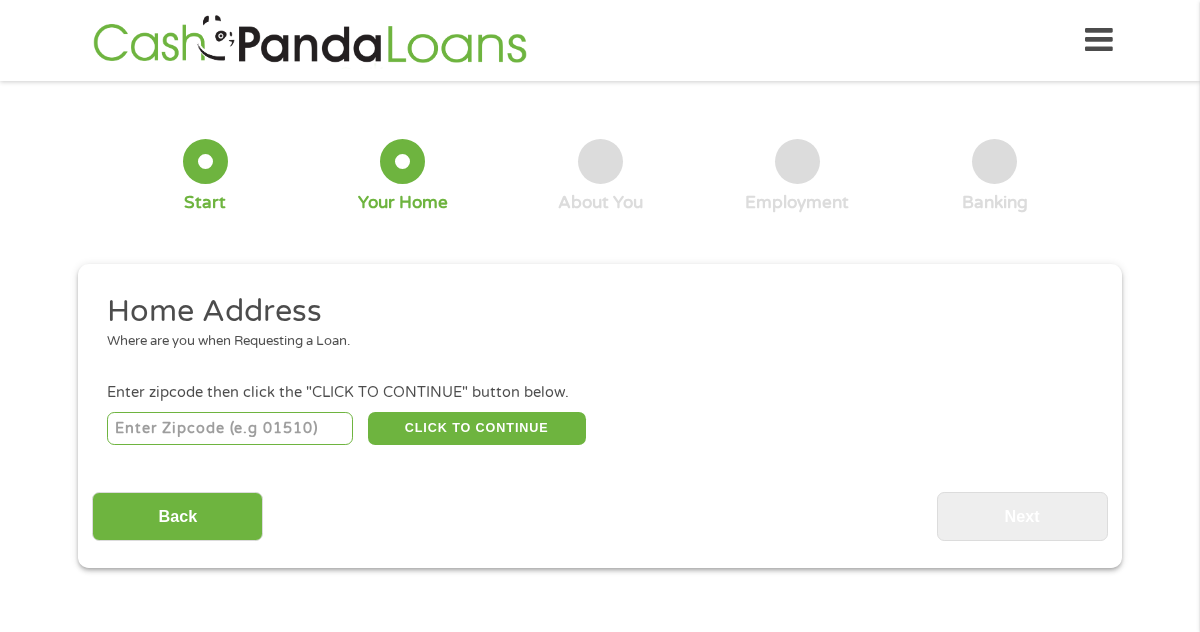 select on "California" 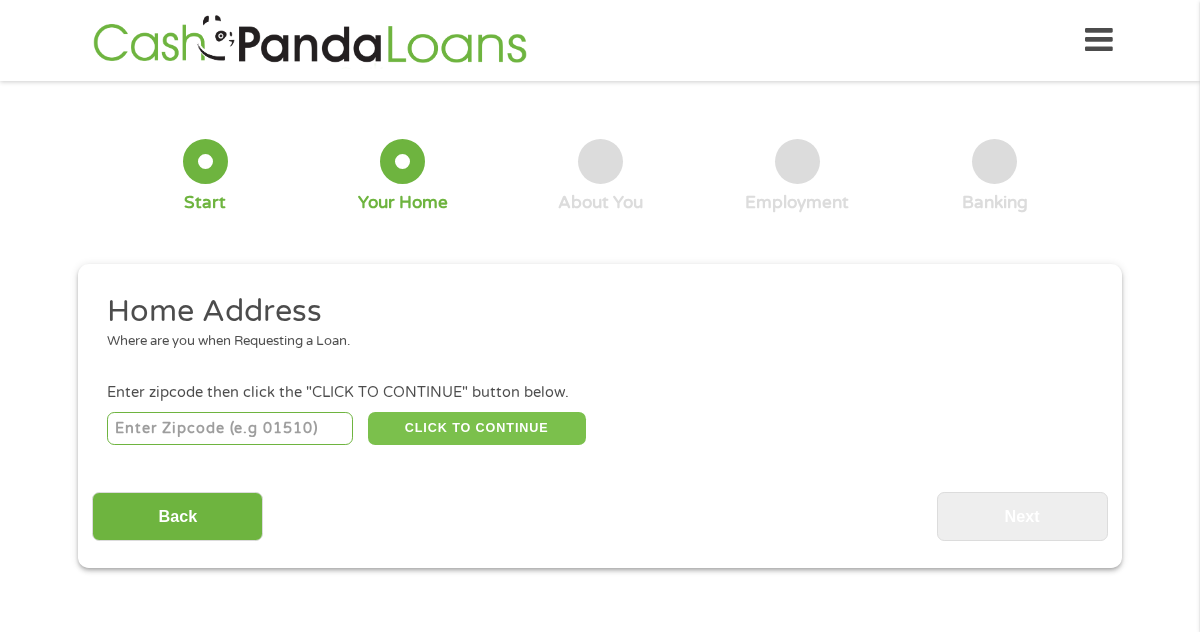 click on "CLICK TO CONTINUE" at bounding box center (477, 429) 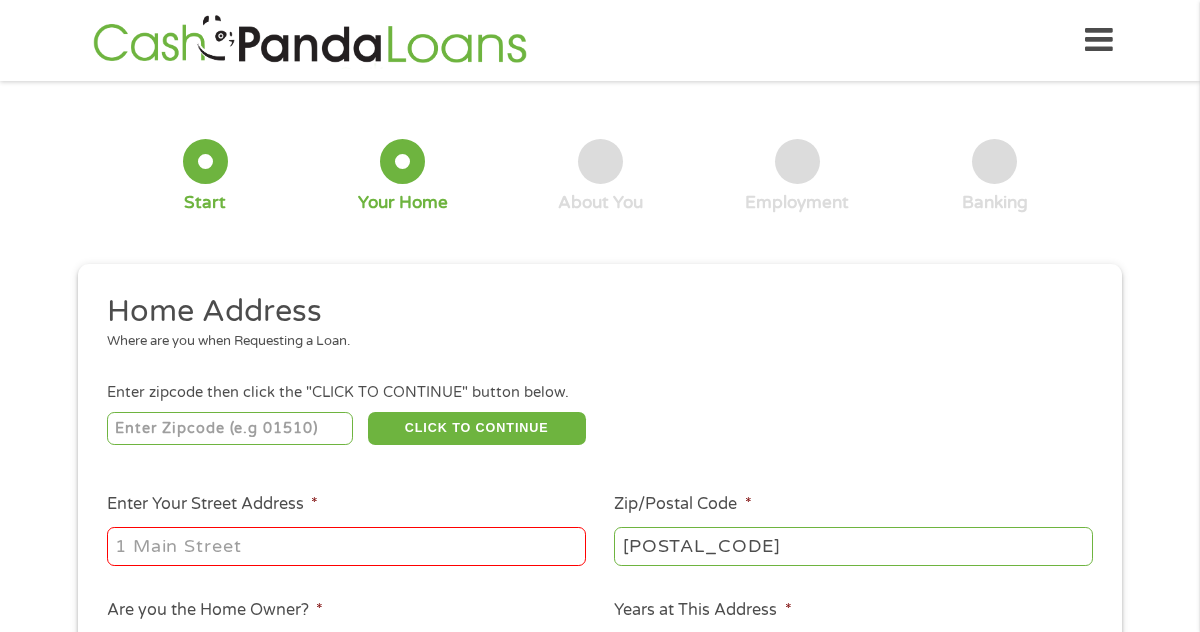 click on "Enter Your Street Address *" at bounding box center [346, 546] 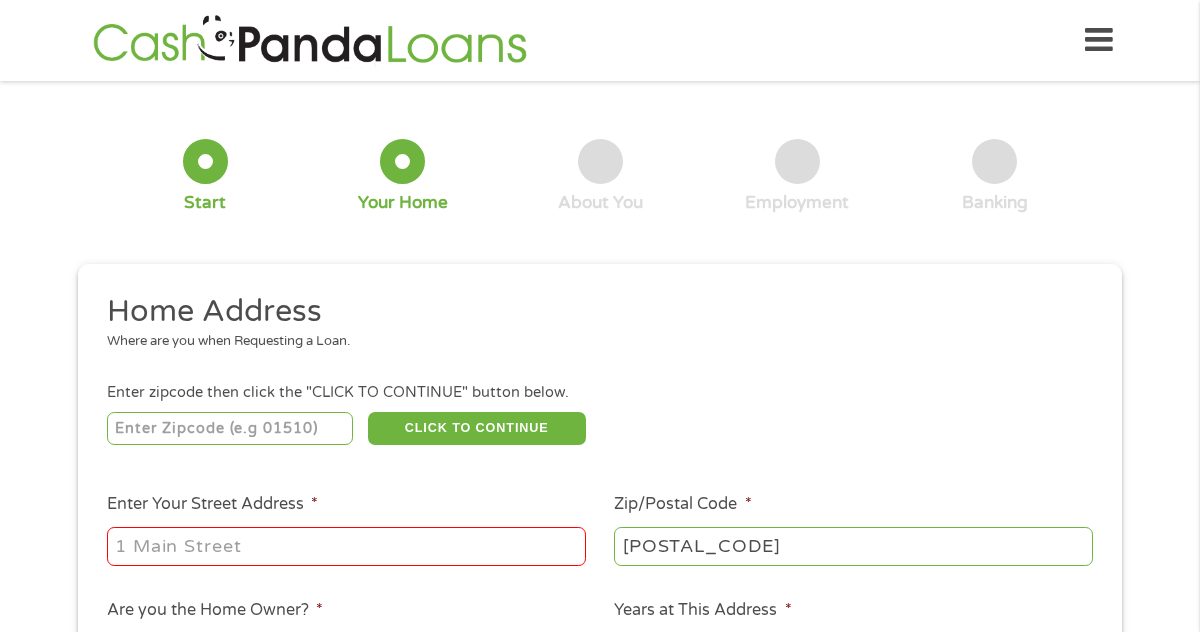 type on "[NUMBER] [STREET]" 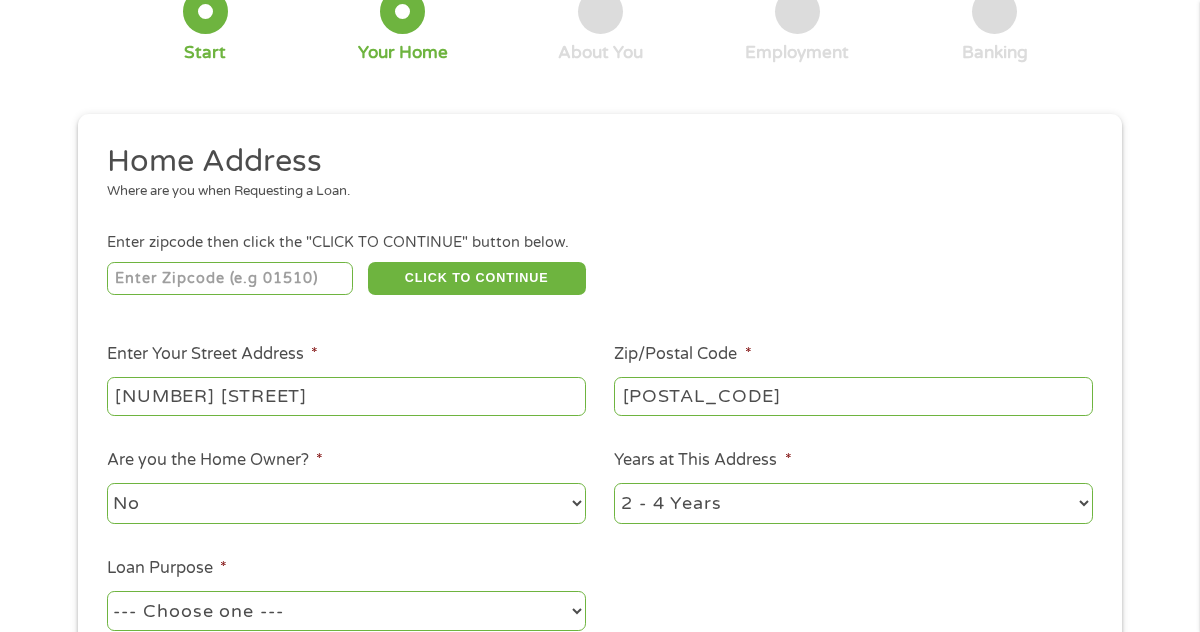 scroll, scrollTop: 163, scrollLeft: 0, axis: vertical 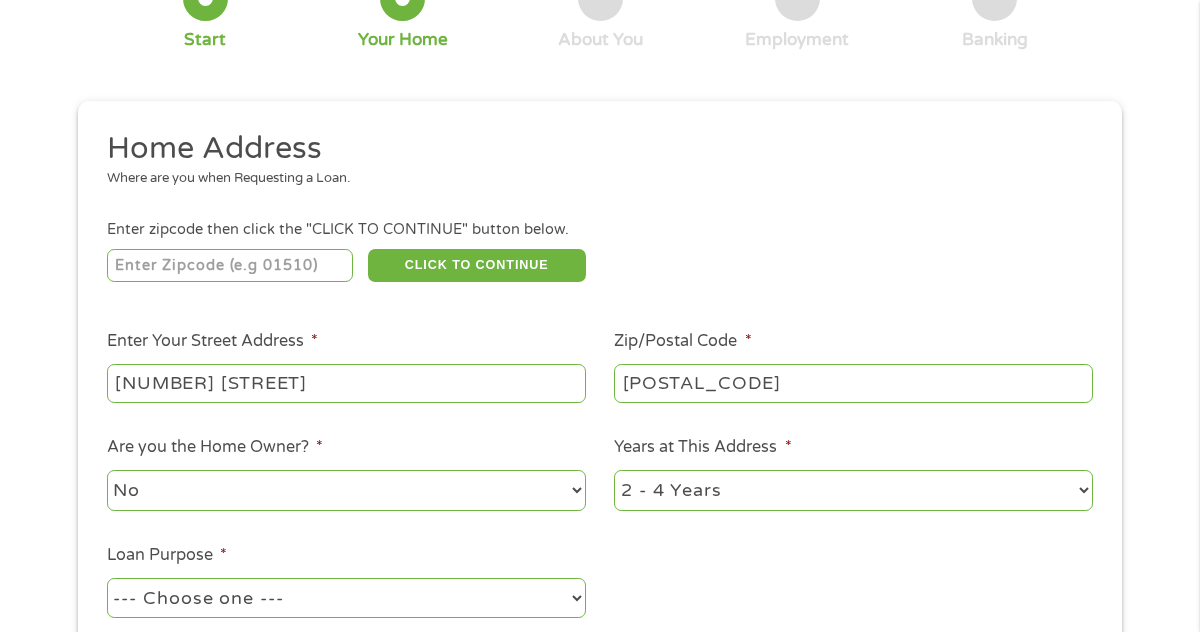 click on "No Yes" at bounding box center (346, 490) 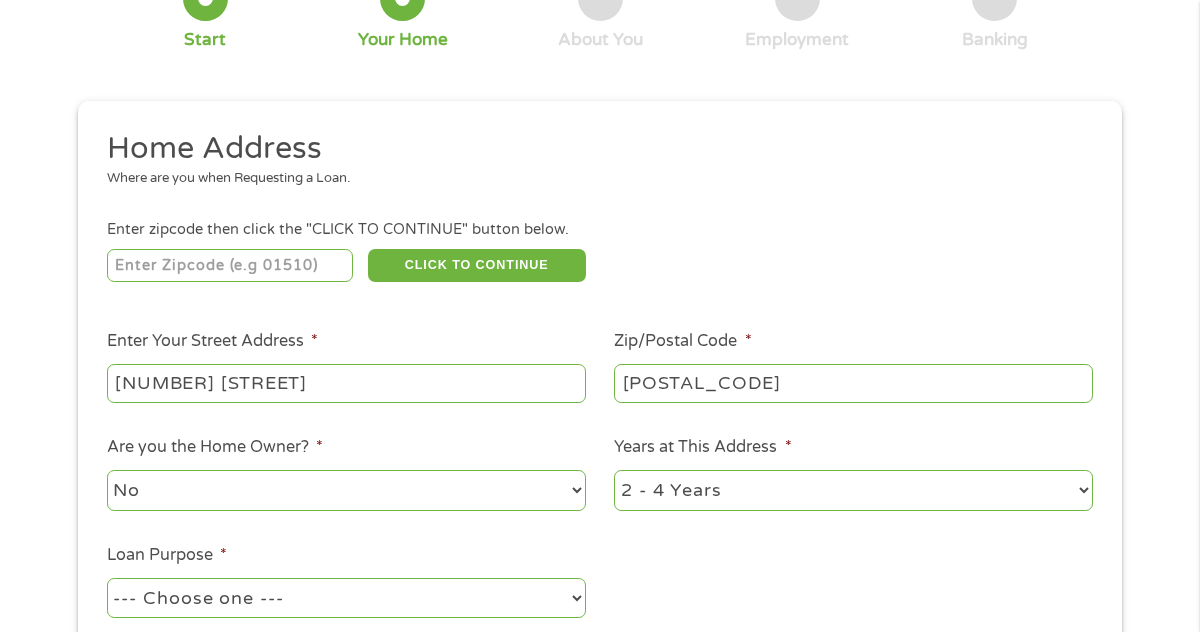 select on "yes" 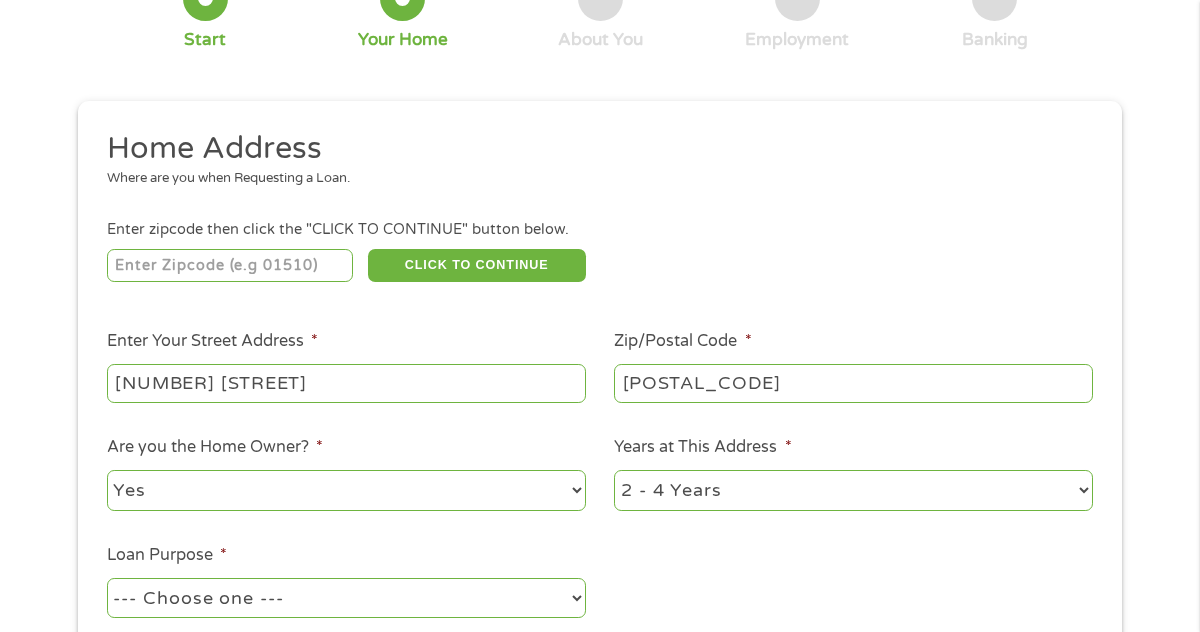 click on "1 Year or less 1 - 2 Years 2 - 4 Years Over 4 Years" at bounding box center [853, 490] 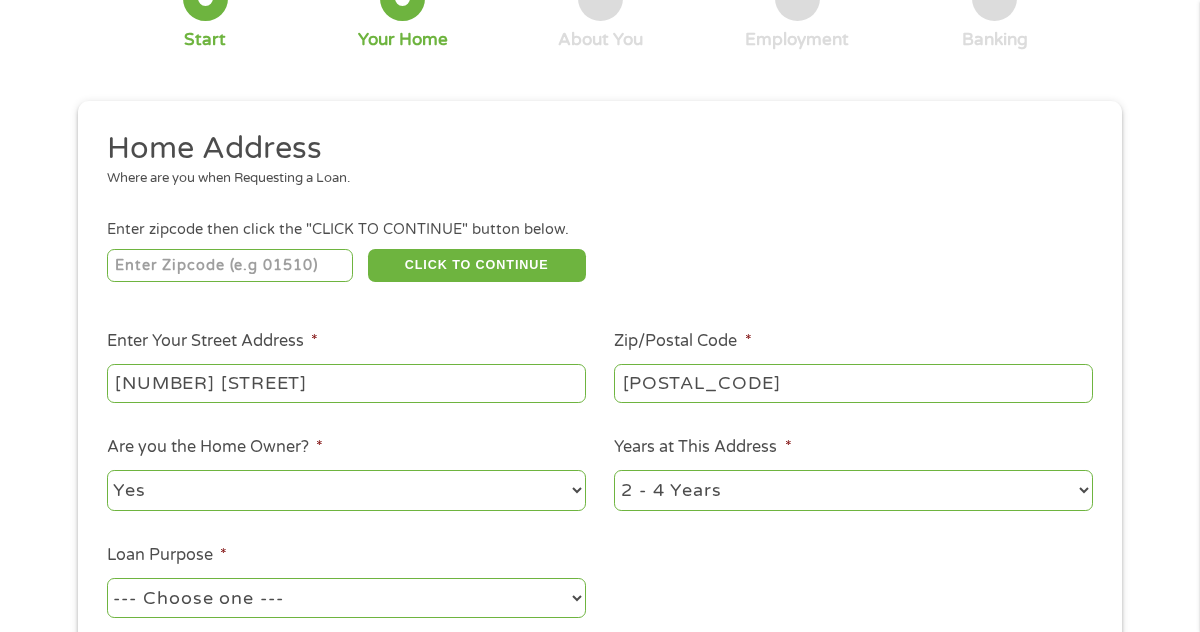 select on "60months" 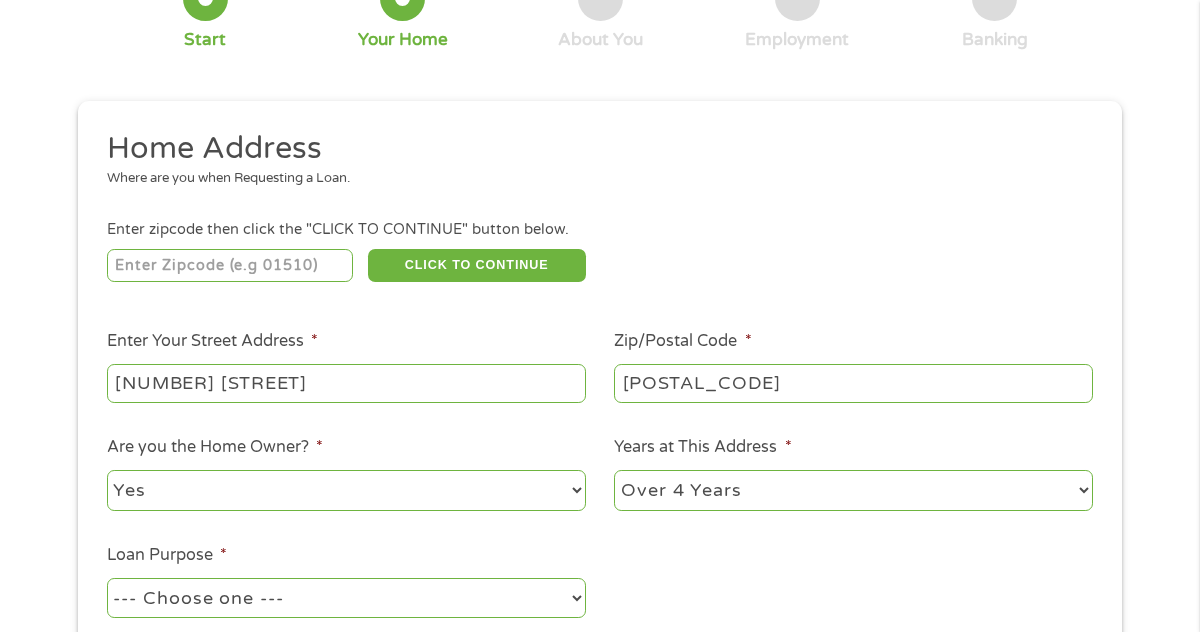 click on "--- Choose one --- Pay Bills Debt Consolidation Home Improvement Major Purchase Car Loan Short Term Cash Medical Expenses Other" at bounding box center (346, 598) 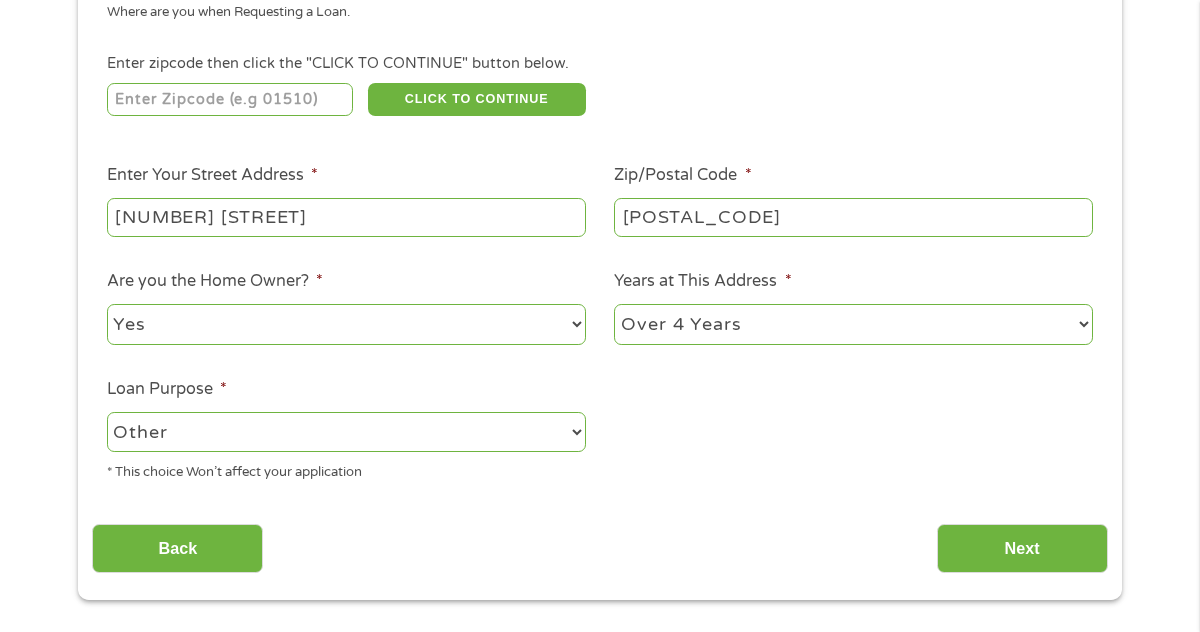 scroll, scrollTop: 330, scrollLeft: 0, axis: vertical 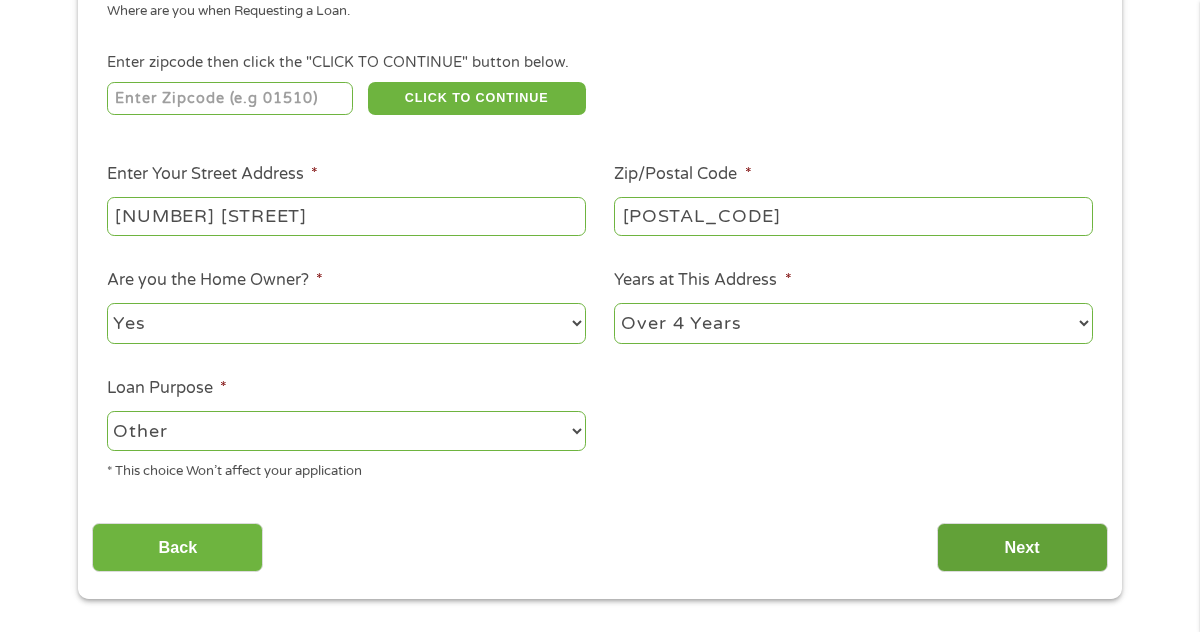 click on "Next" at bounding box center [1022, 547] 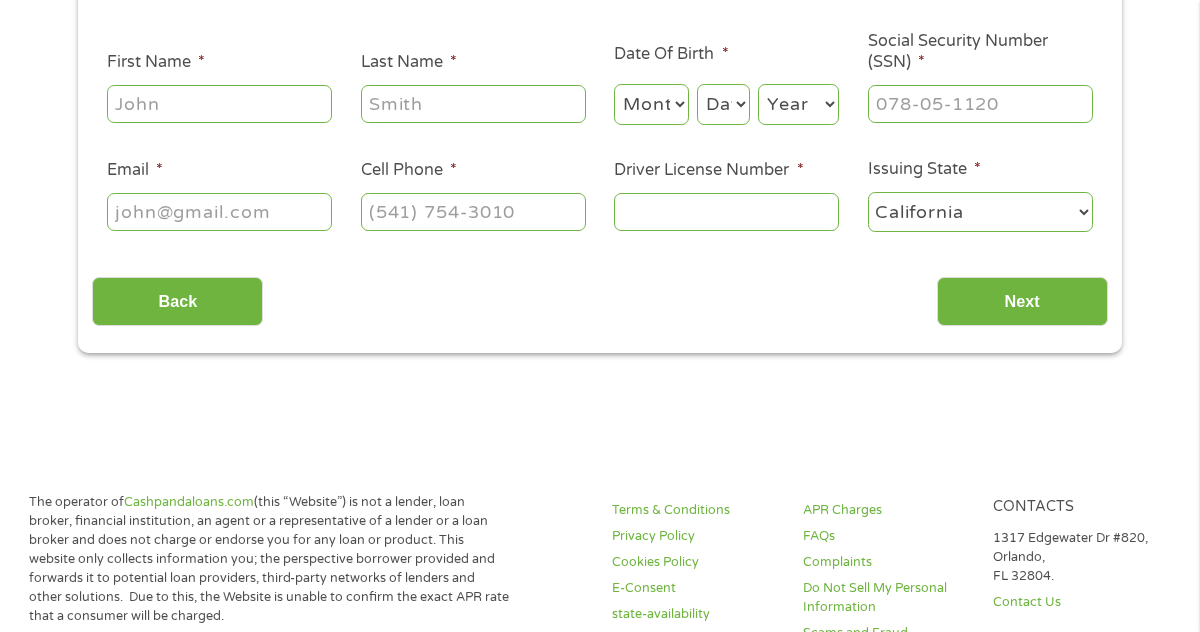 scroll, scrollTop: 254, scrollLeft: 0, axis: vertical 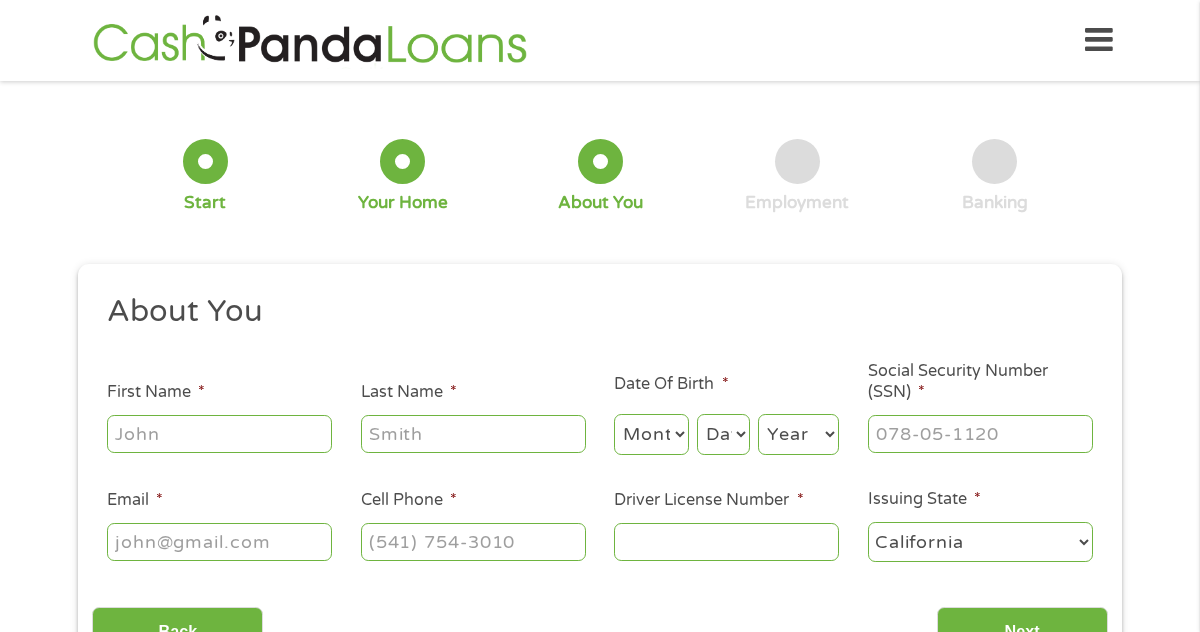 click on "First Name *" at bounding box center [219, 434] 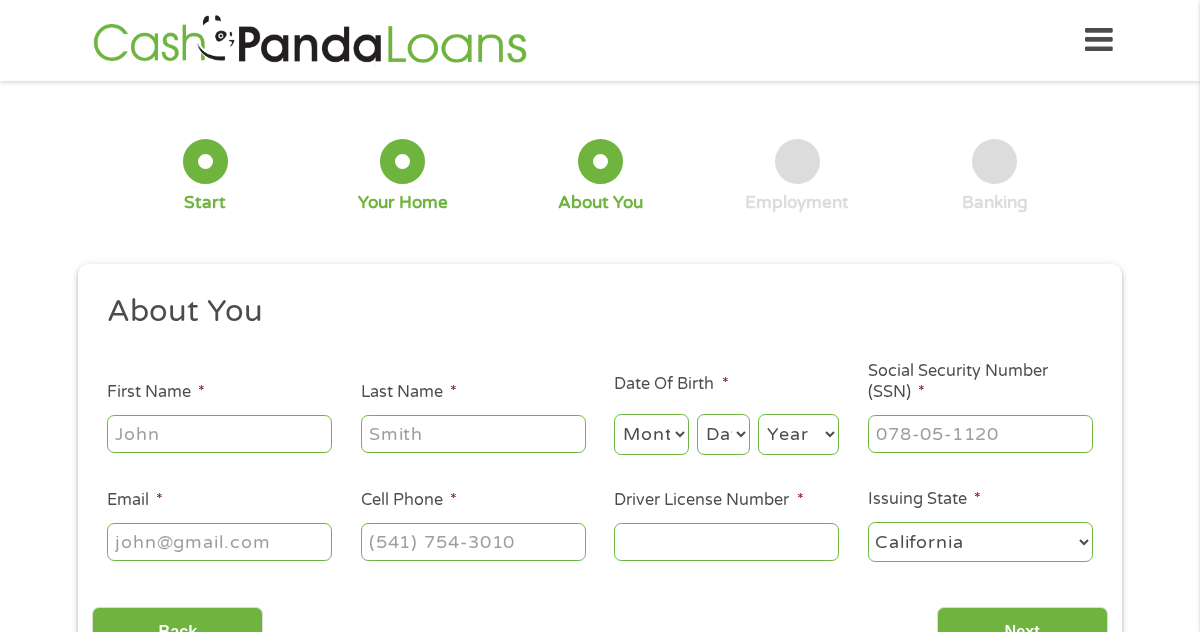 type on "[FIRST]" 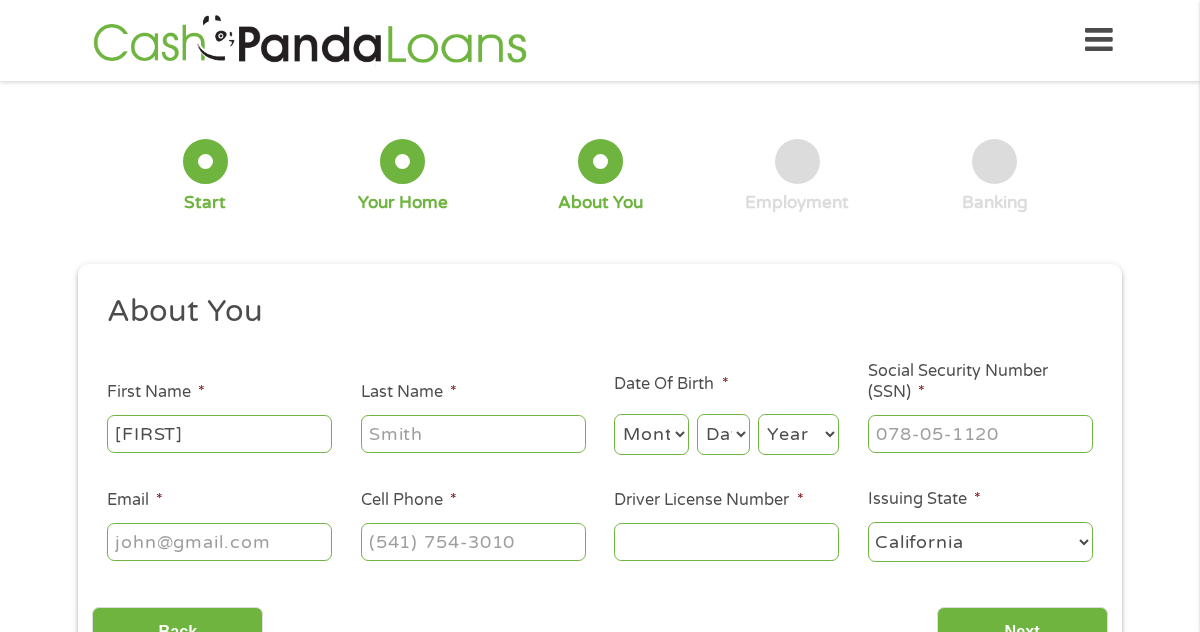 type on "[LAST]" 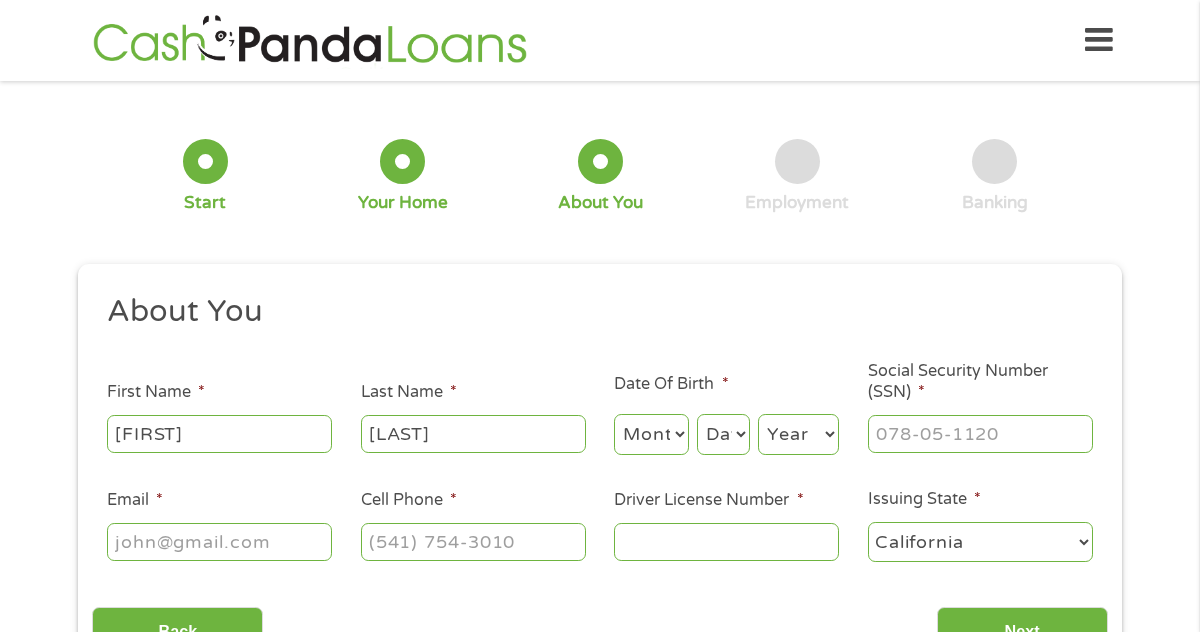 type on "[NAME]@[EXAMPLE.COM]" 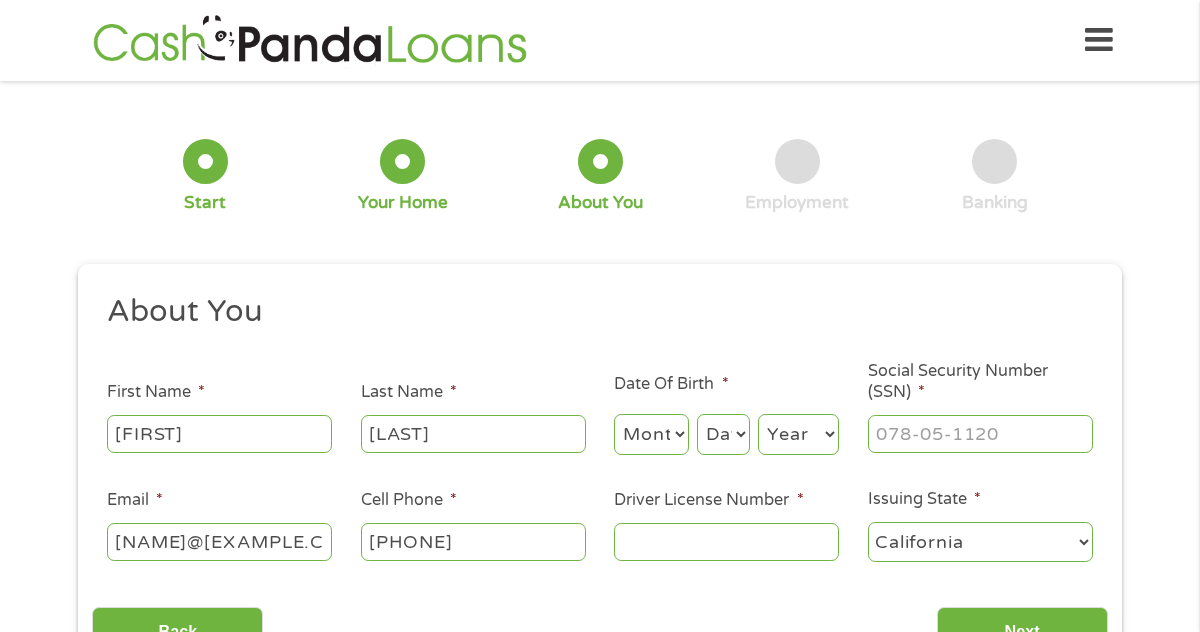 type on "(310) 869-5370" 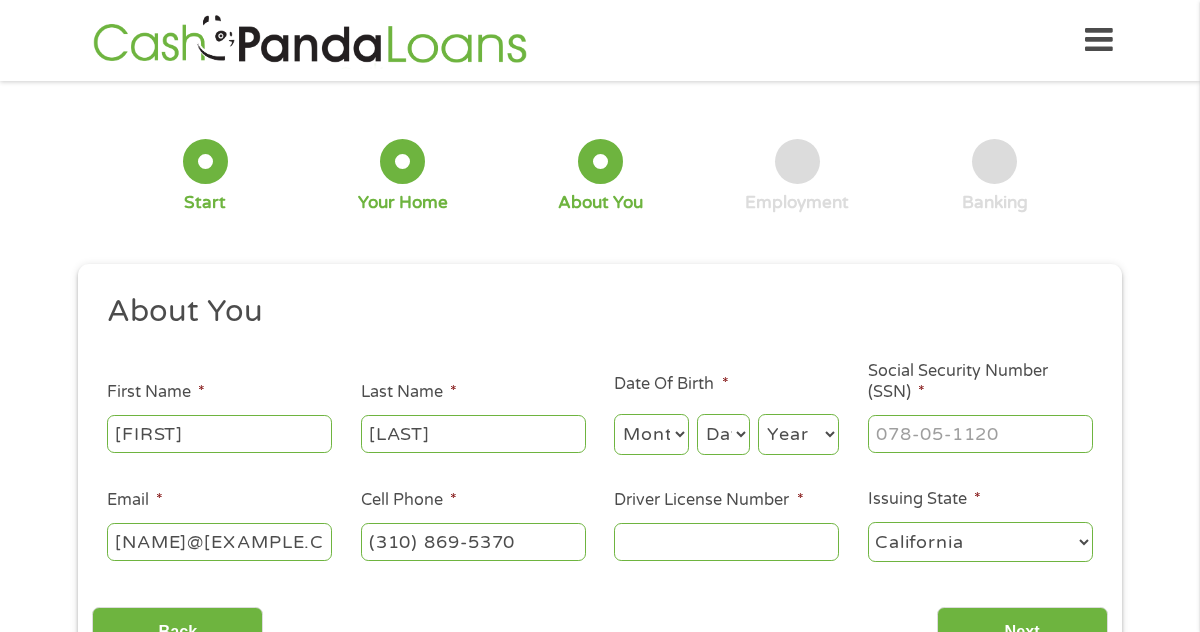click on "Month 1 2 3 4 5 6 7 8 9 10 11 12" at bounding box center [651, 434] 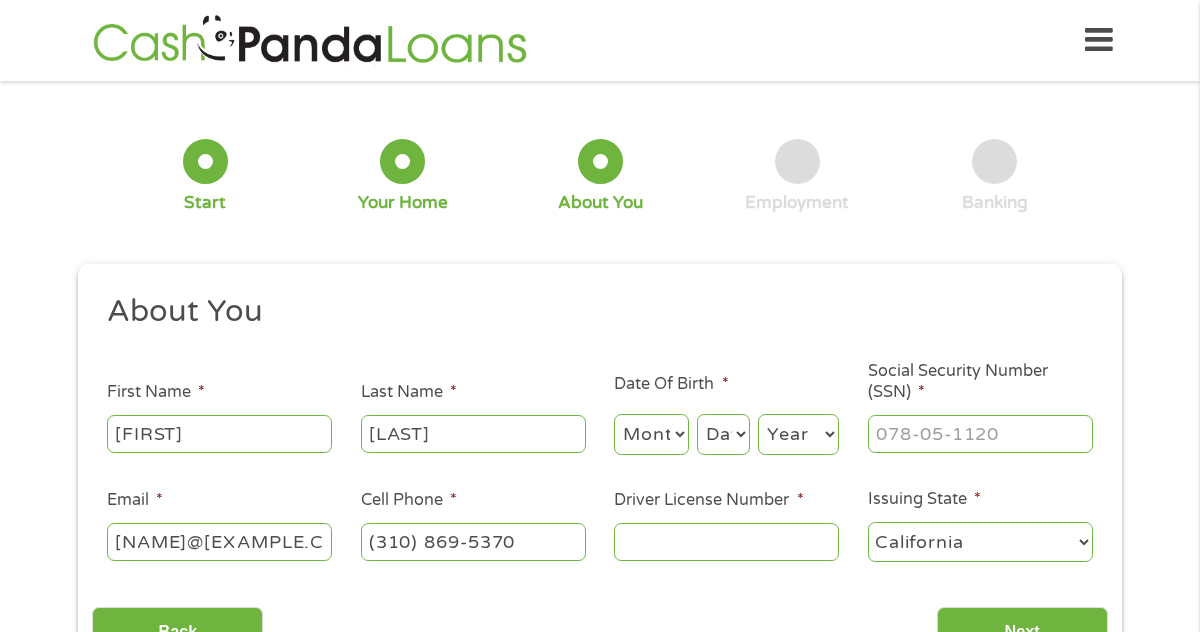 select on "8" 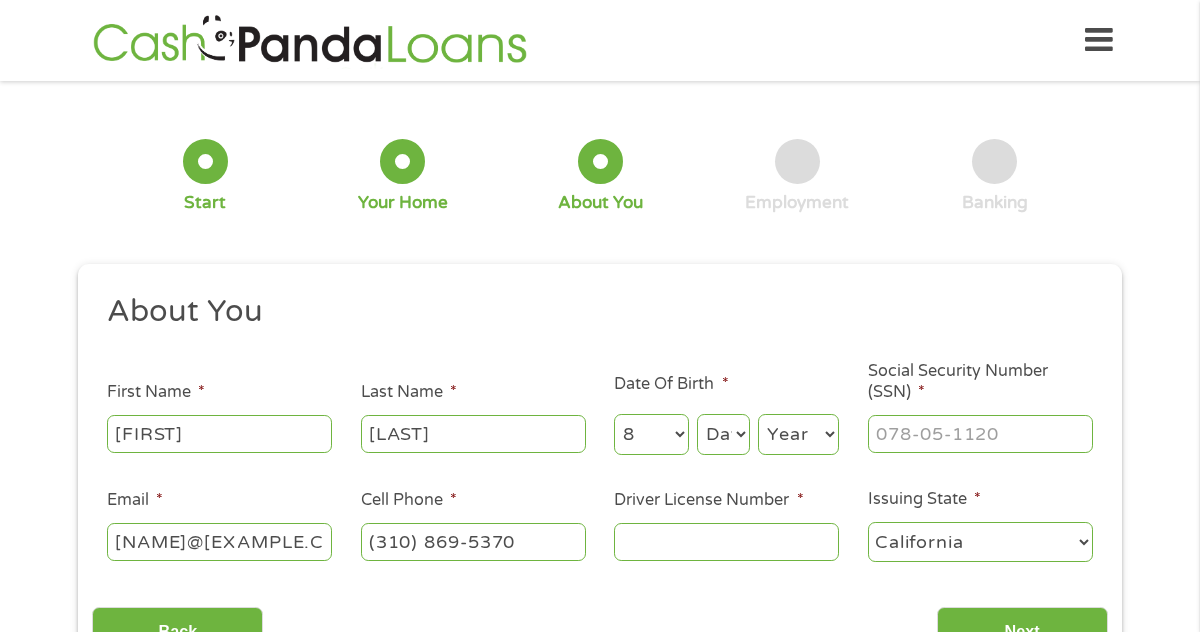 click on "Day 1 2 3 4 5 6 7 8 9 10 11 12 13 14 15 16 17 18 19 20 21 22 23 24 25 26 27 28 29 30 31" at bounding box center (723, 434) 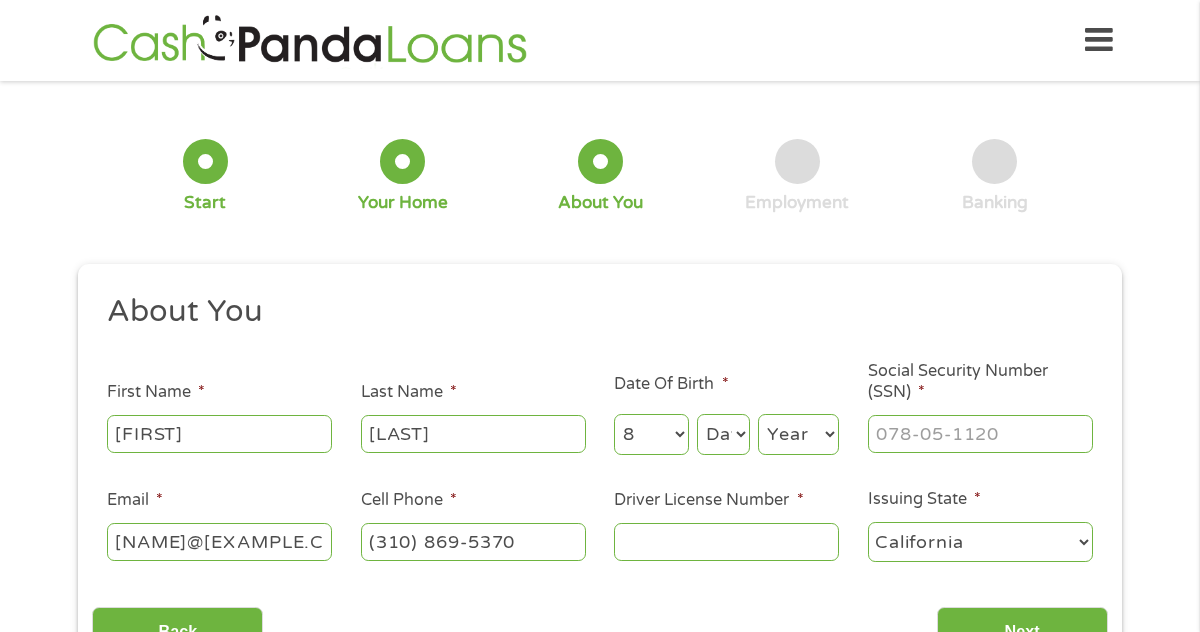 select on "19" 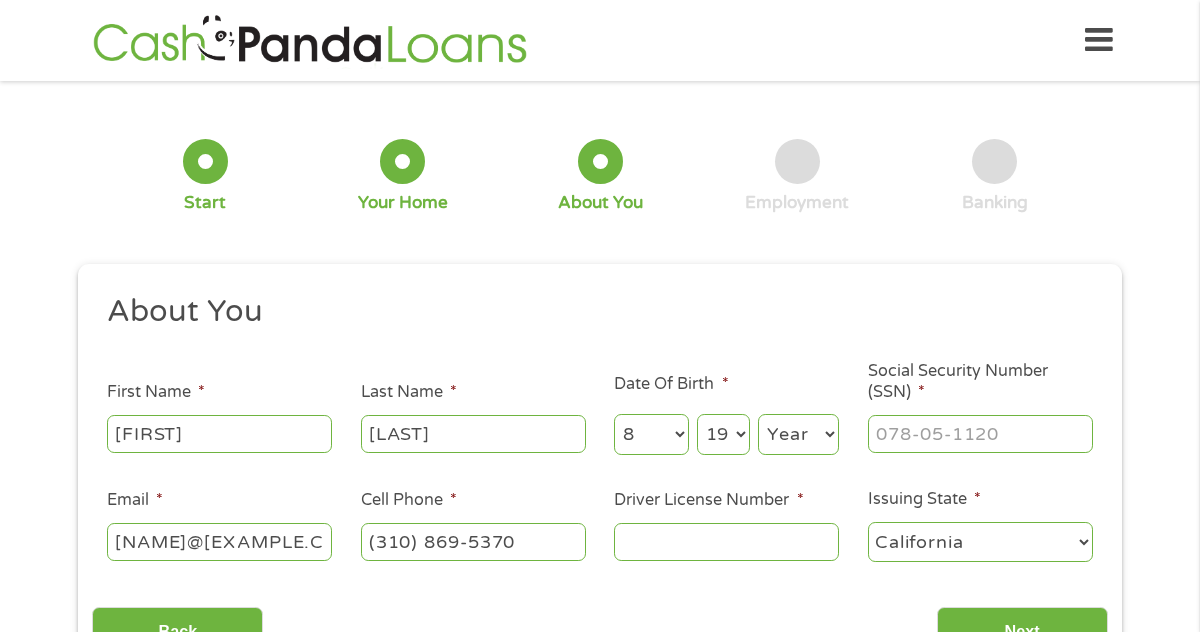 click on "Year 2007 2006 2005 2004 2003 2002 2001 2000 1999 1998 1997 1996 1995 1994 1993 1992 1991 1990 1989 1988 1987 1986 1985 1984 1983 1982 1981 1980 1979 1978 1977 1976 1975 1974 1973 1972 1971 1970 1969 1968 1967 1966 1965 1964 1963 1962 1961 1960 1959 1958 1957 1956 1955 1954 1953 1952 1951 1950 1949 1948 1947 1946 1945 1944 1943 1942 1941 1940 1939 1938 1937 1936 1935 1934 1933 1932 1931 1930 1929 1928 1927 1926 1925 1924 1923 1922 1921 1920" at bounding box center (798, 434) 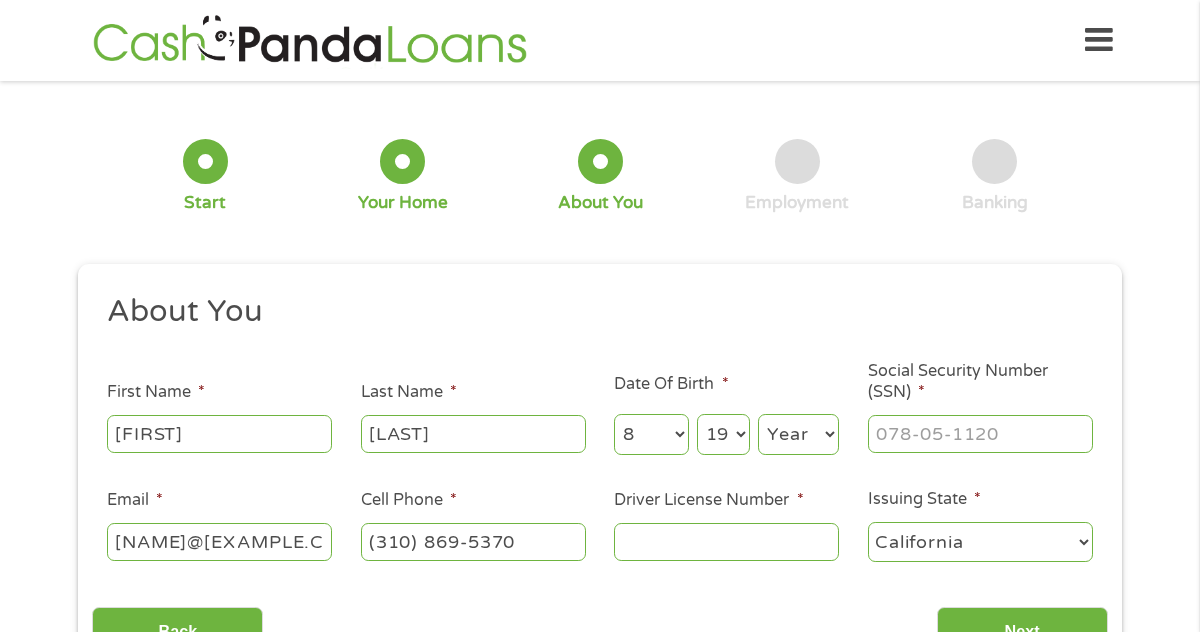 select on "1959" 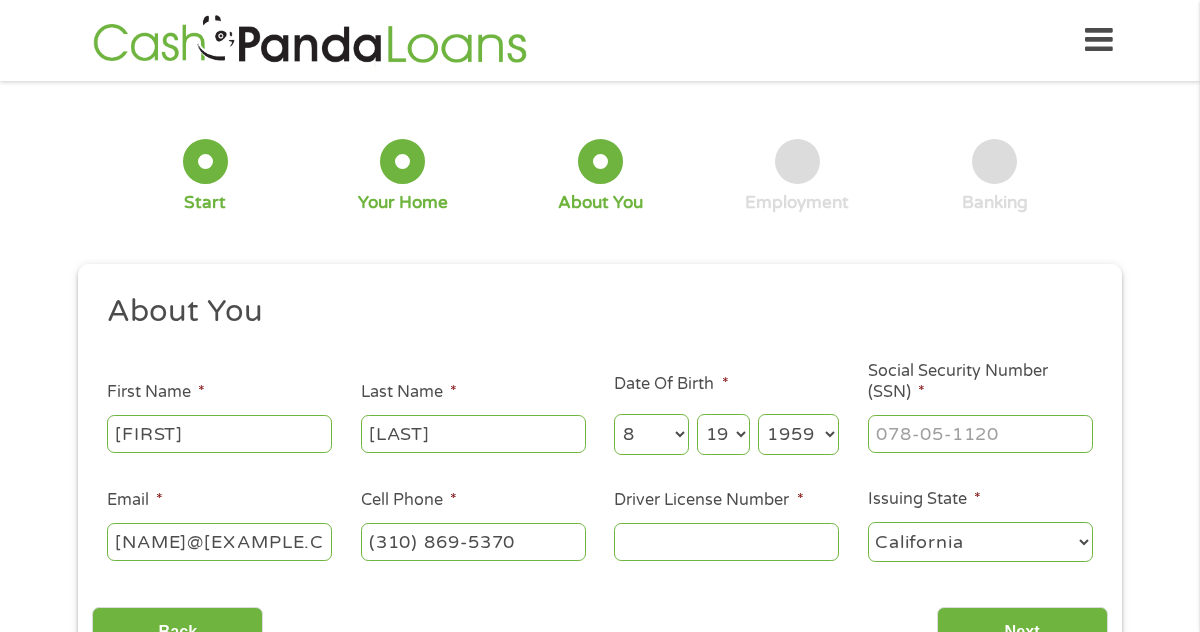 click on "Driver License Number *" at bounding box center (726, 542) 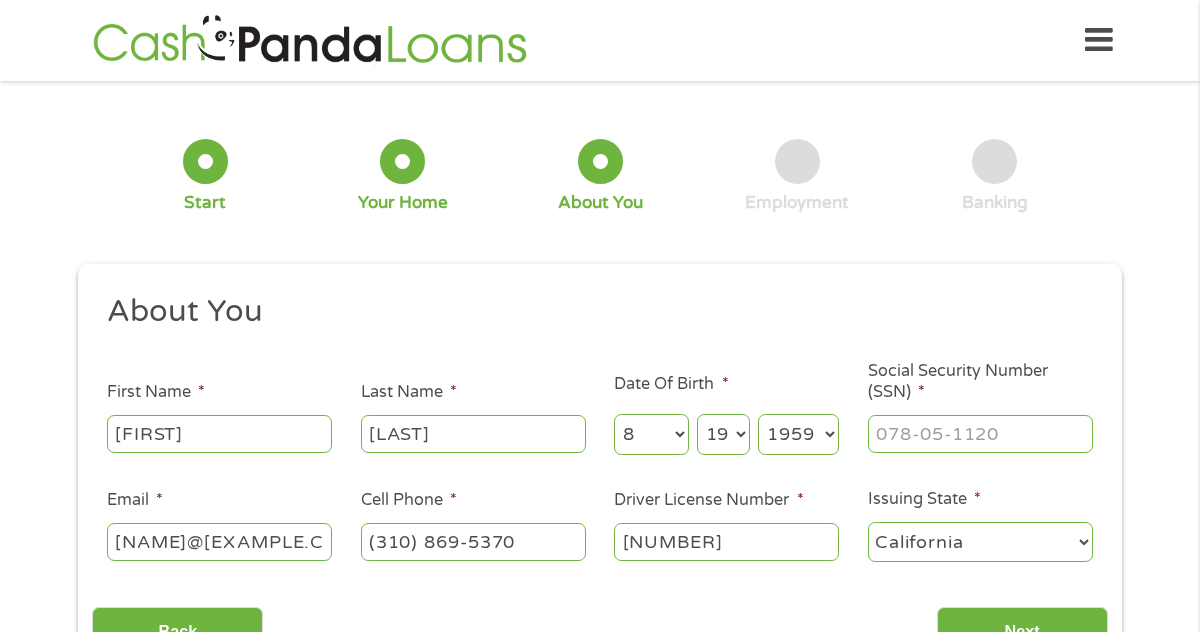 type on "[NUMBER]" 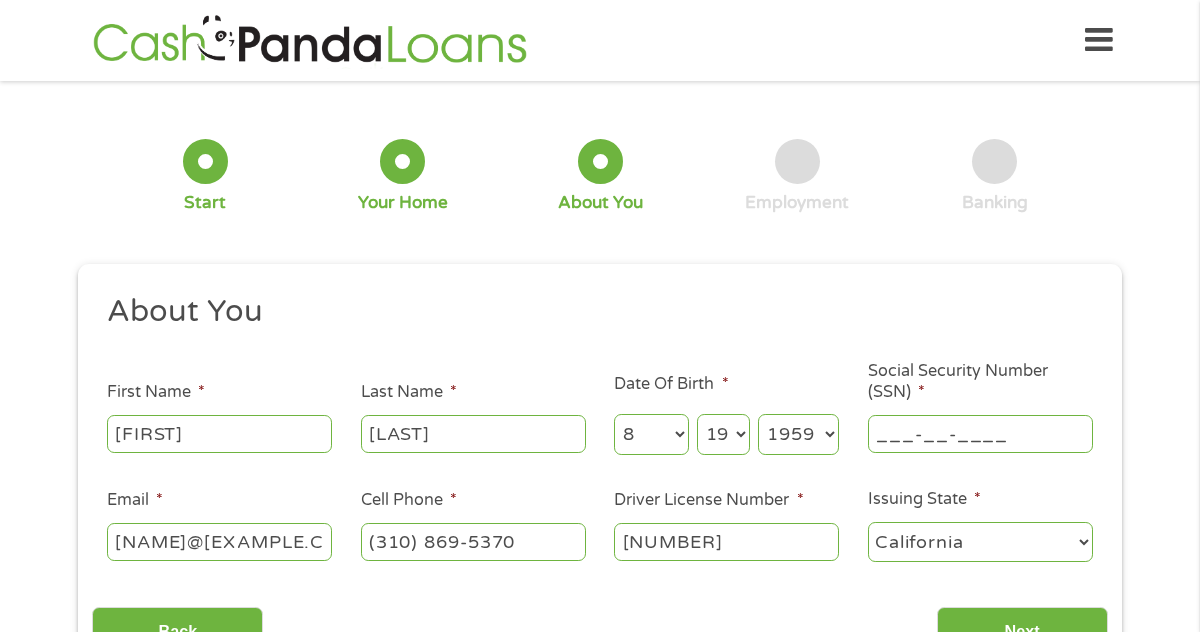 click on "___-__-____" at bounding box center (980, 434) 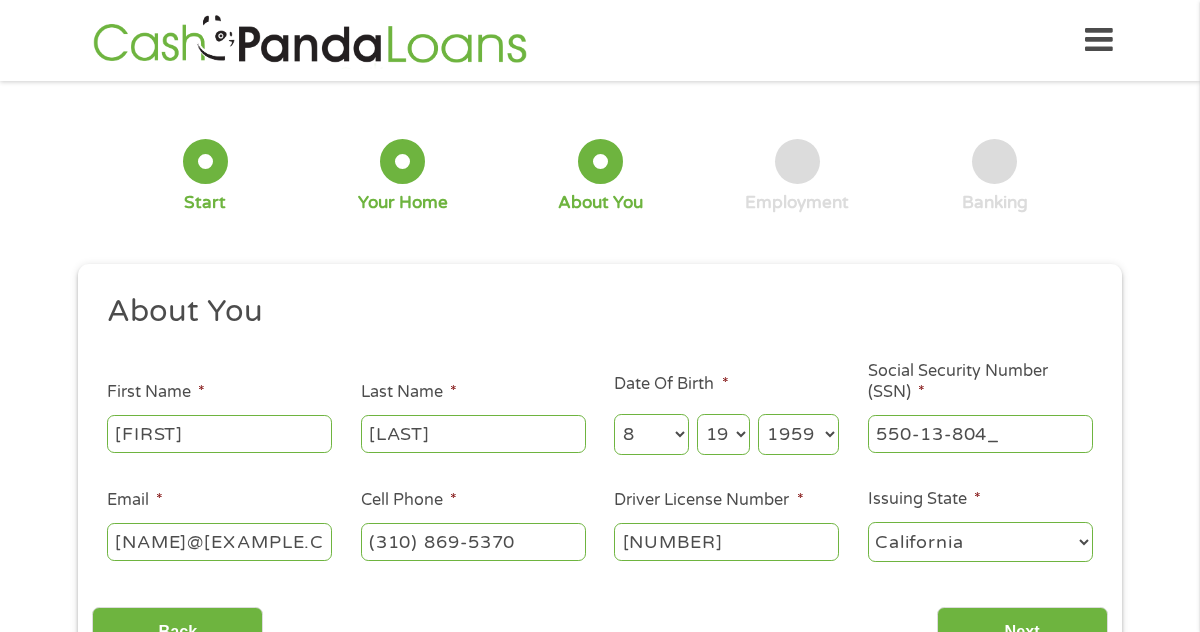 type on "550-13-8047" 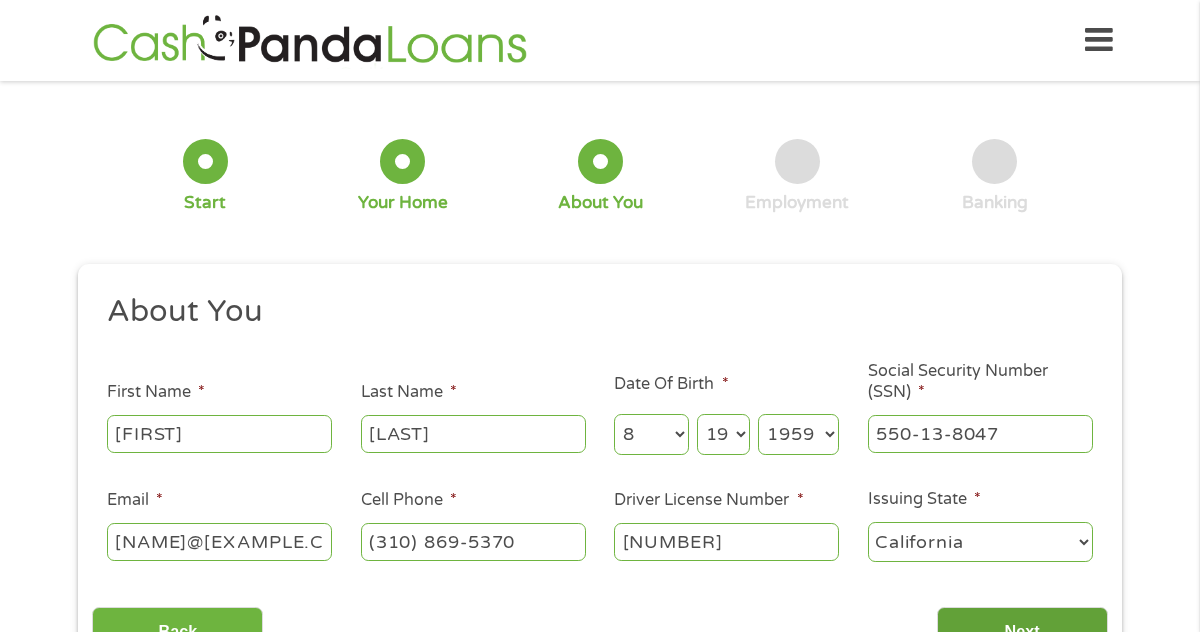click on "Next" at bounding box center (1022, 631) 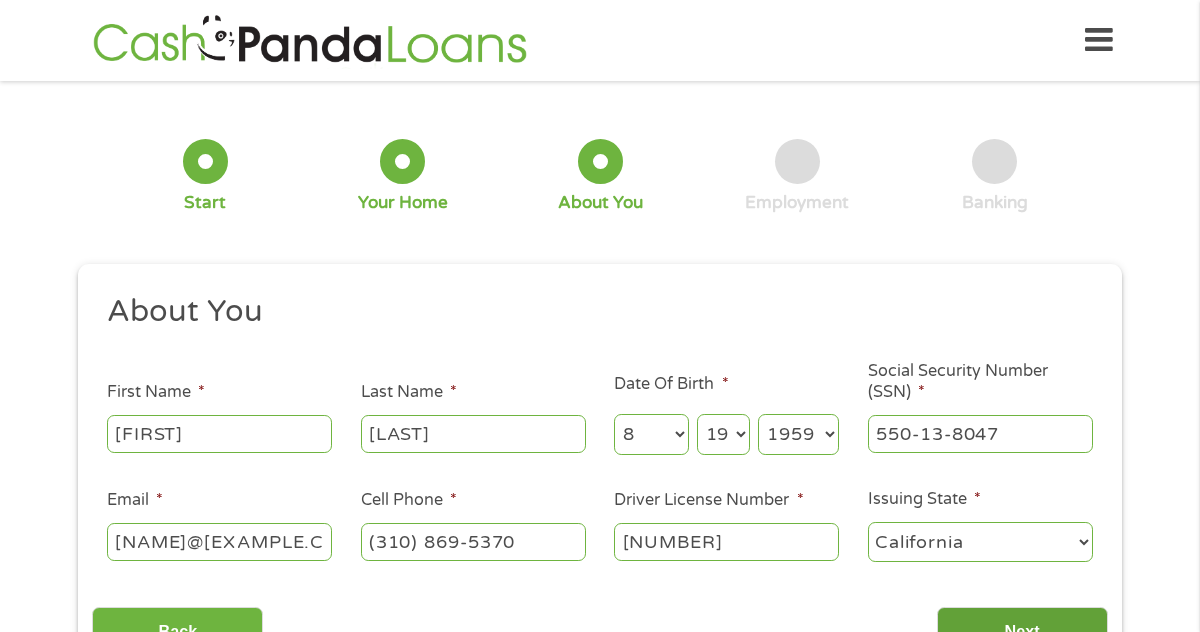 scroll, scrollTop: 8, scrollLeft: 8, axis: both 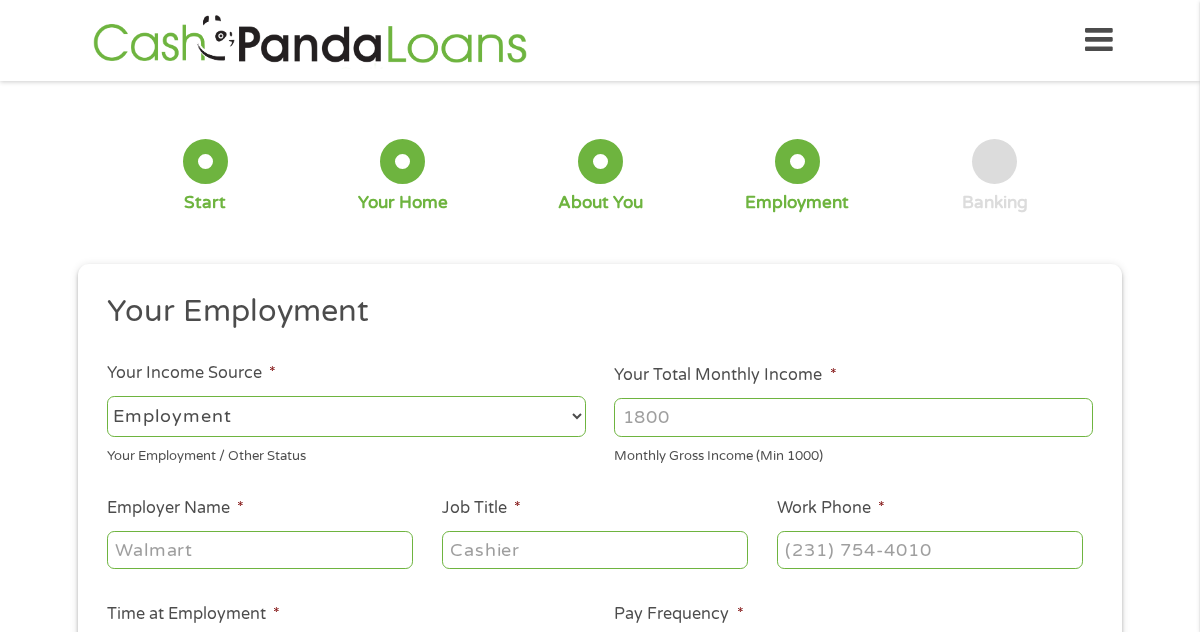 click on "--- Choose one --- Employment Self Employed Benefits" at bounding box center (346, 416) 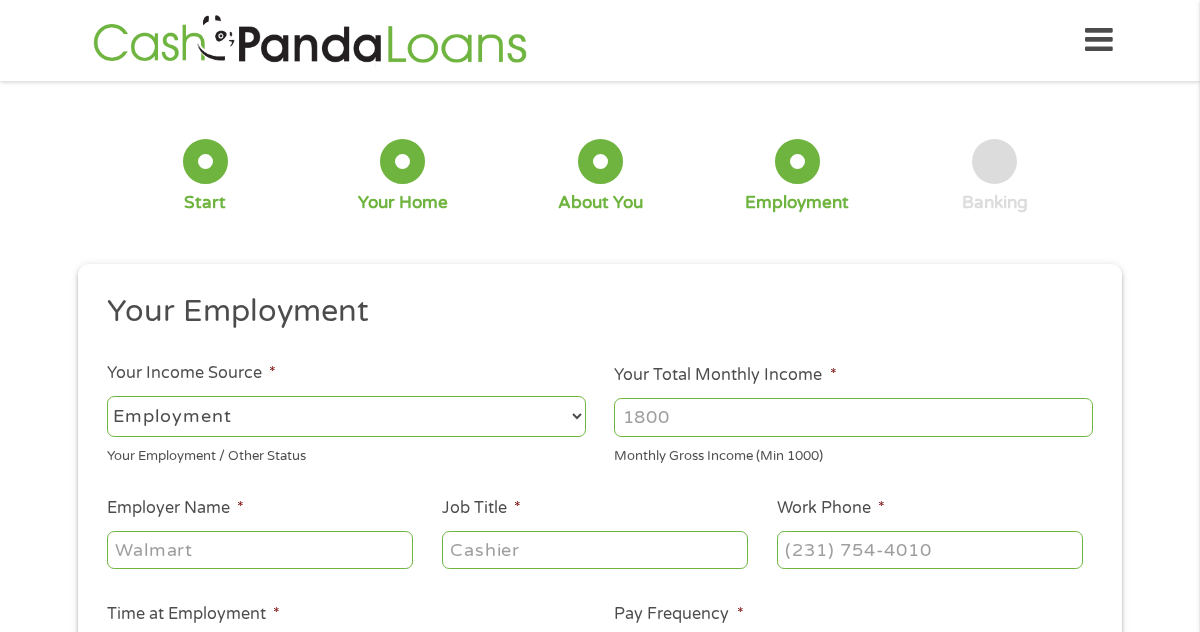 select on "selfEmployed" 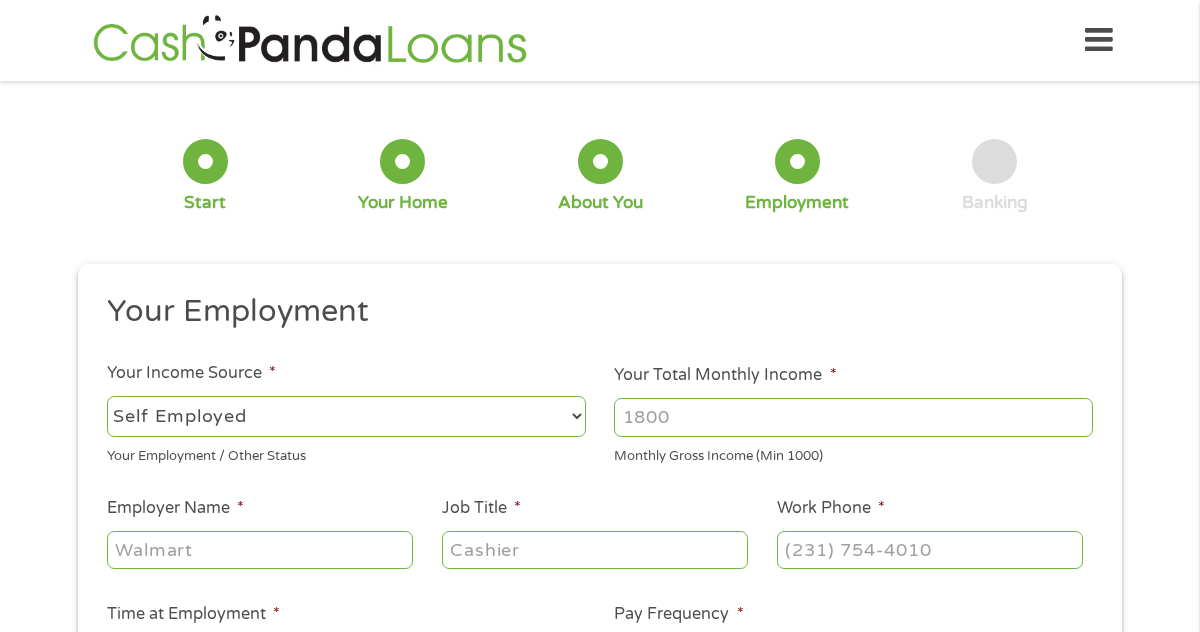 click on "Your Total Monthly Income *" at bounding box center [853, 417] 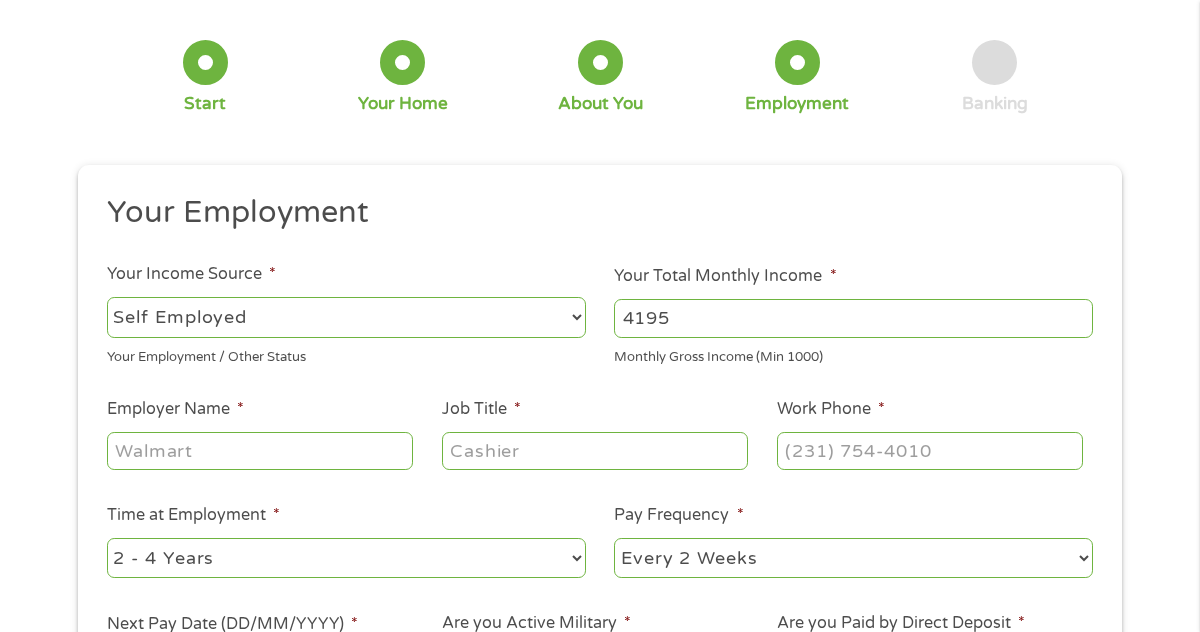 scroll, scrollTop: 103, scrollLeft: 0, axis: vertical 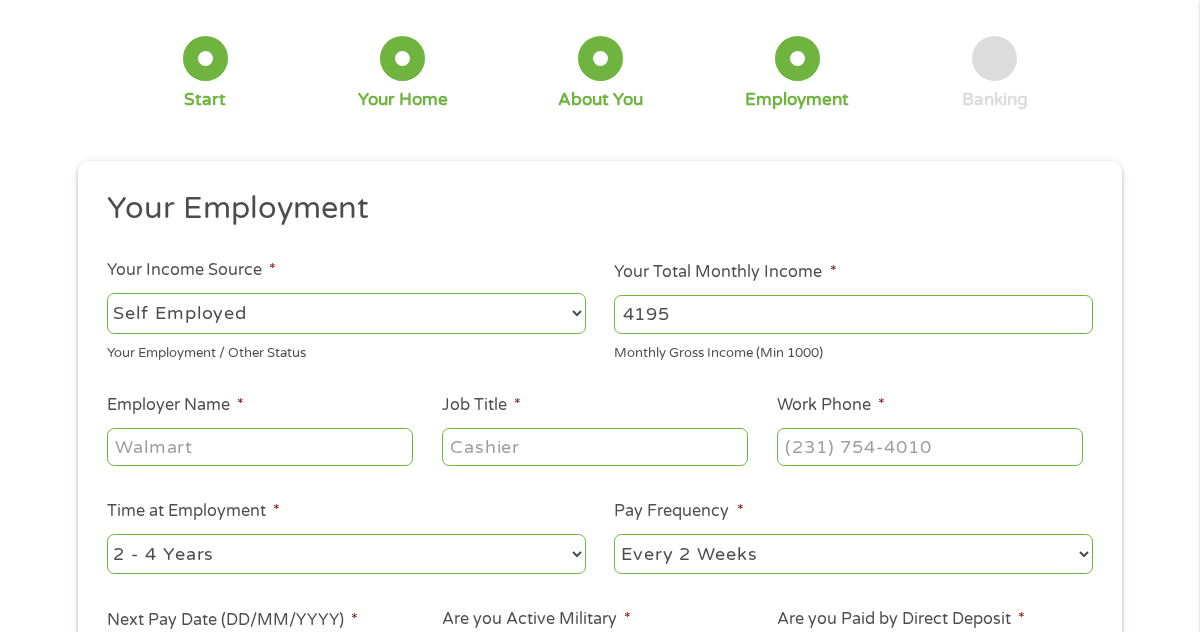 type on "4195" 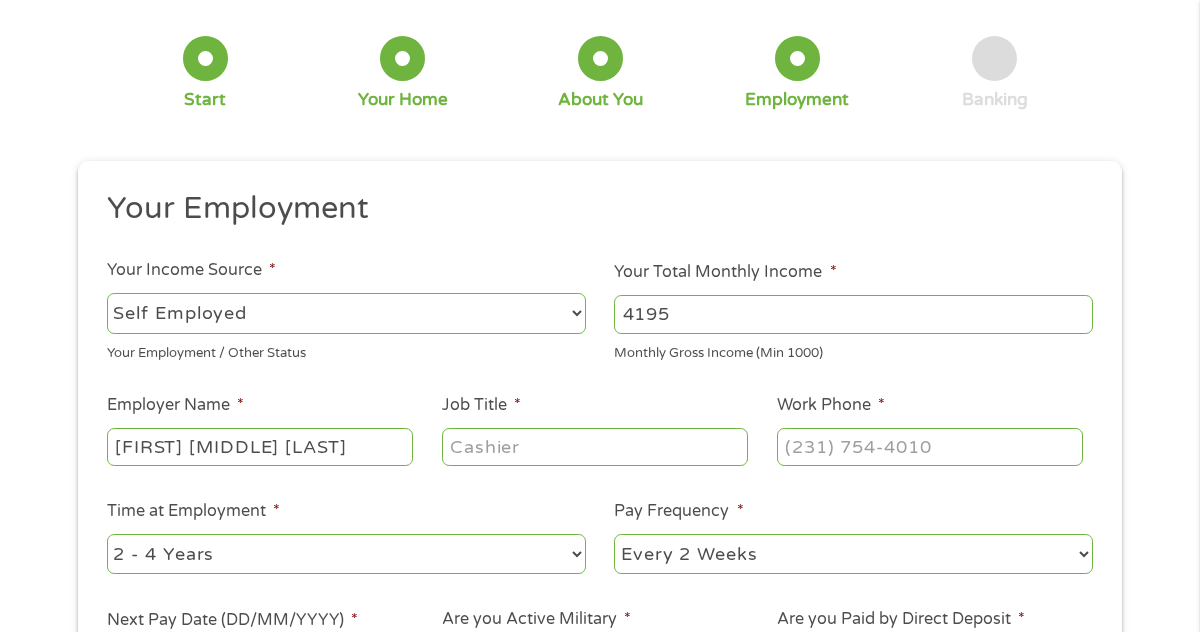 type on "[FIRST] [MIDDLE] [LAST]" 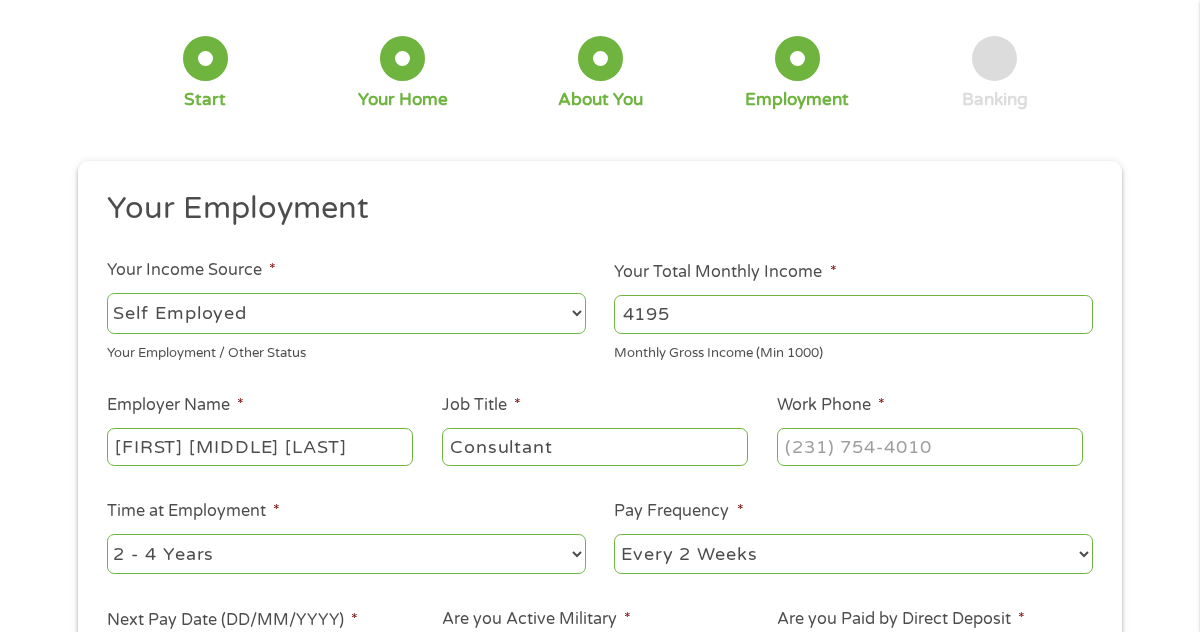 type on "Consultant" 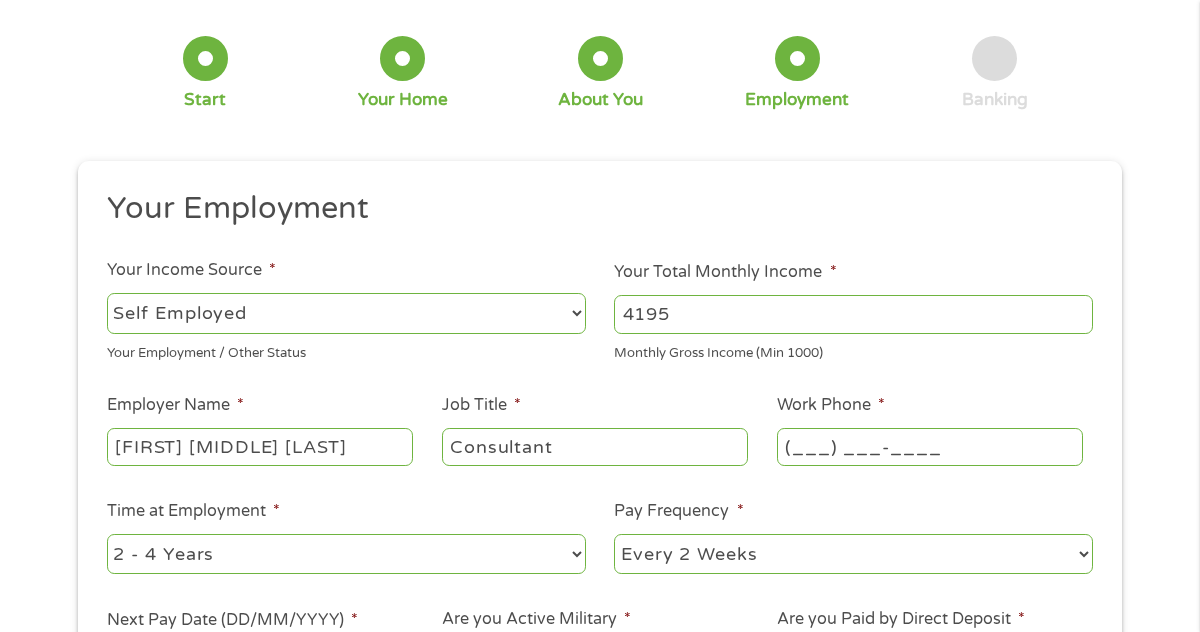 click on "(___) ___-____" at bounding box center [930, 447] 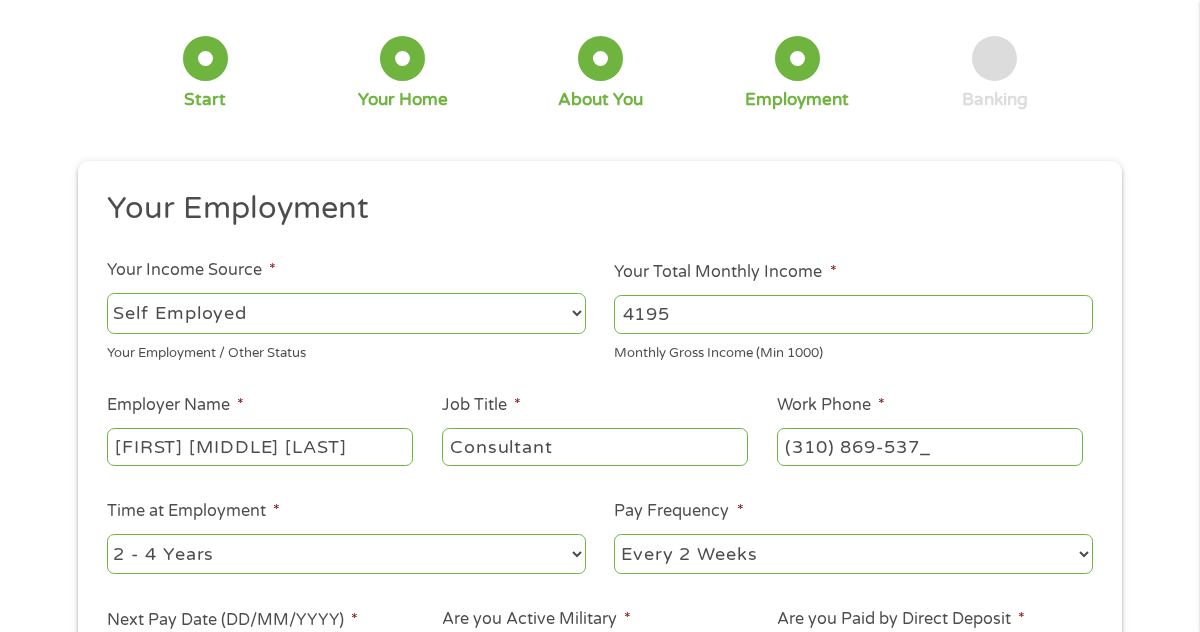 type on "(310) 869-5370" 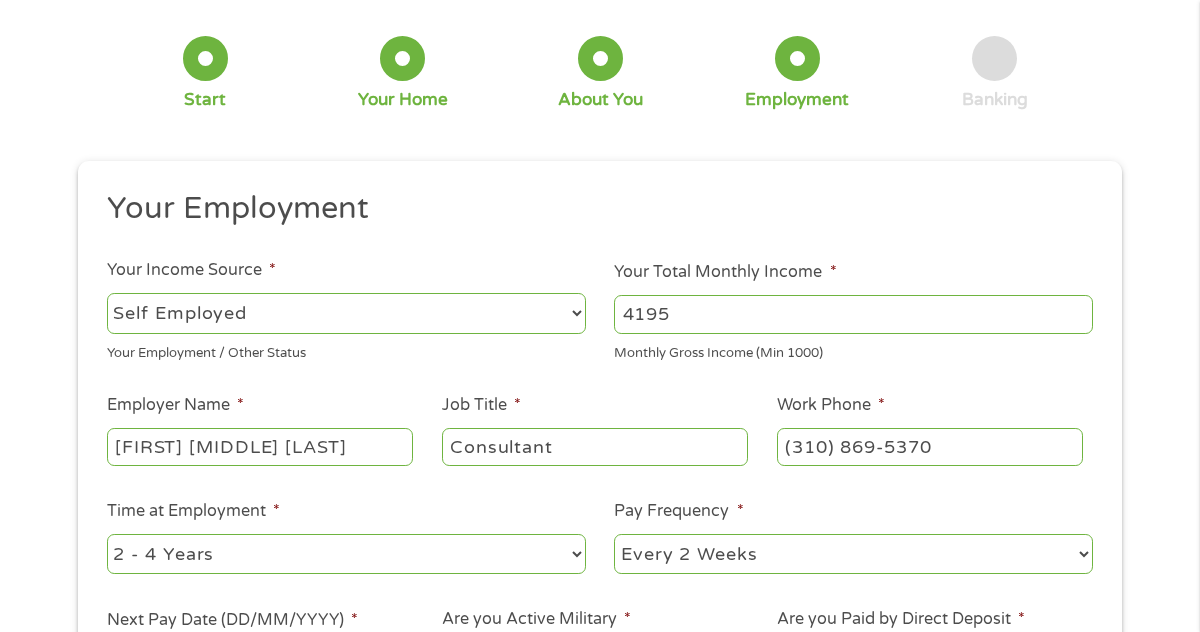 click on "--- Choose one --- 1 Year or less 1 - 2 Years 2 - 4 Years Over 4 Years" at bounding box center (346, 554) 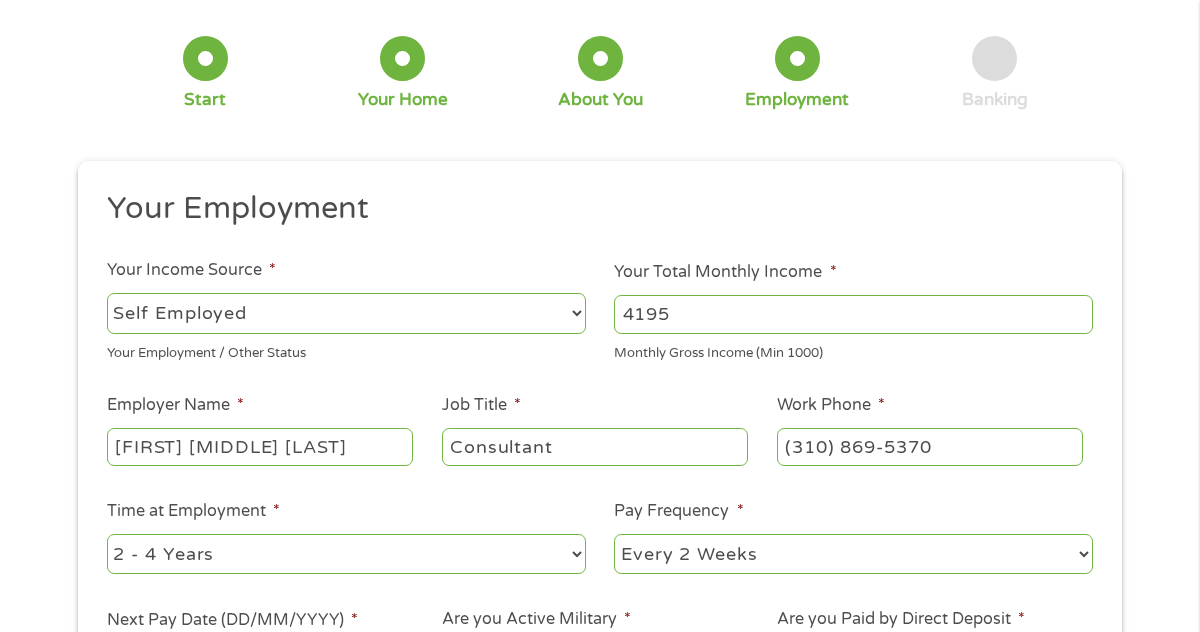 select on "60months" 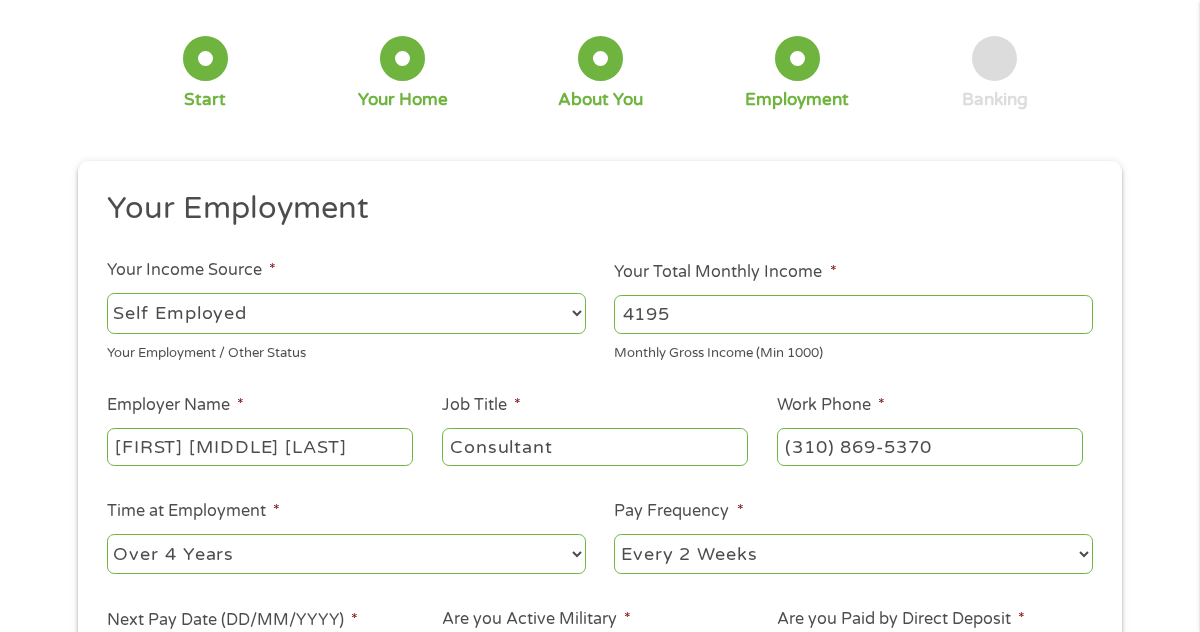 click on "--- Choose one --- Every 2 Weeks Every Week Monthly Semi-Monthly" at bounding box center [853, 554] 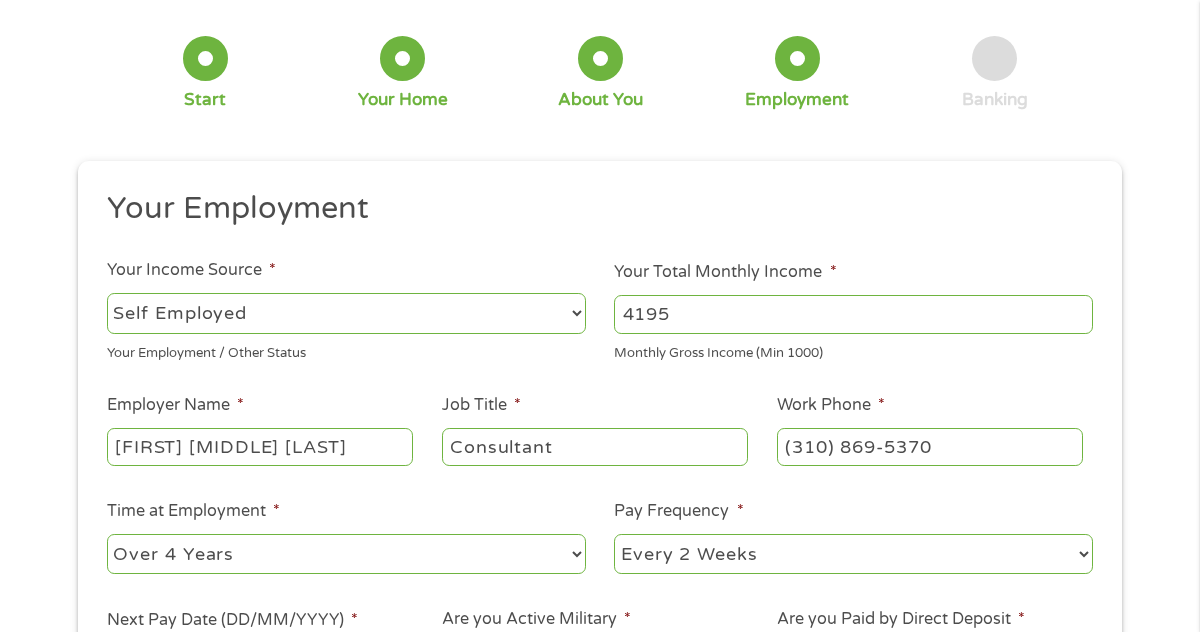select on "monthly" 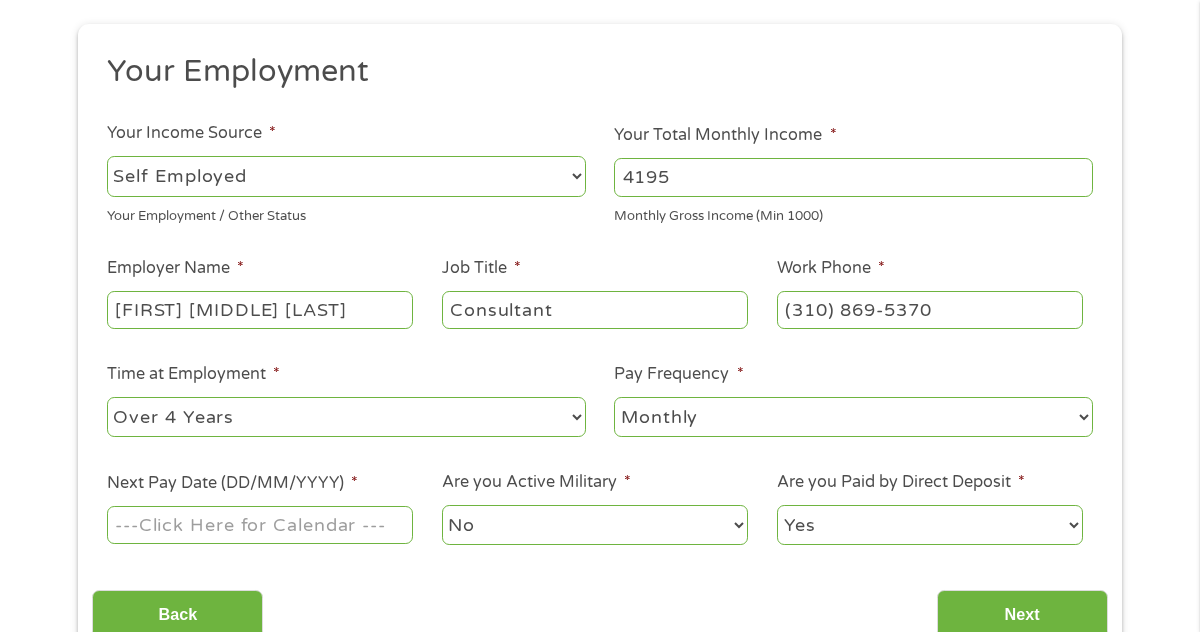 scroll, scrollTop: 251, scrollLeft: 0, axis: vertical 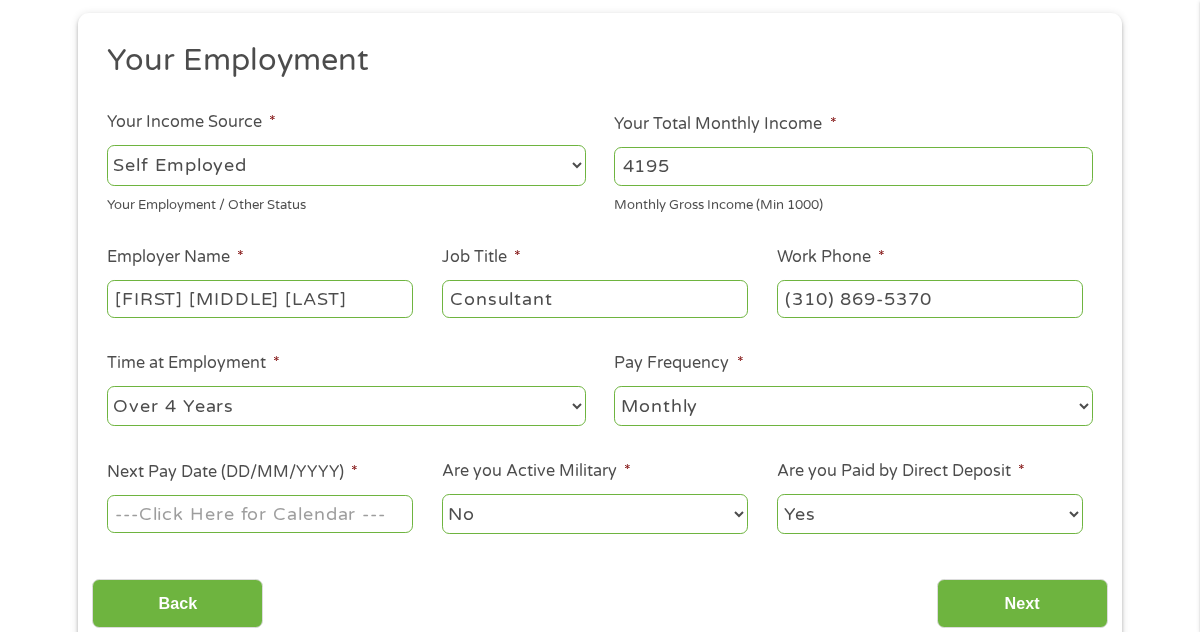 click on "Next Pay Date (DD/MM/YYYY) *" at bounding box center (260, 514) 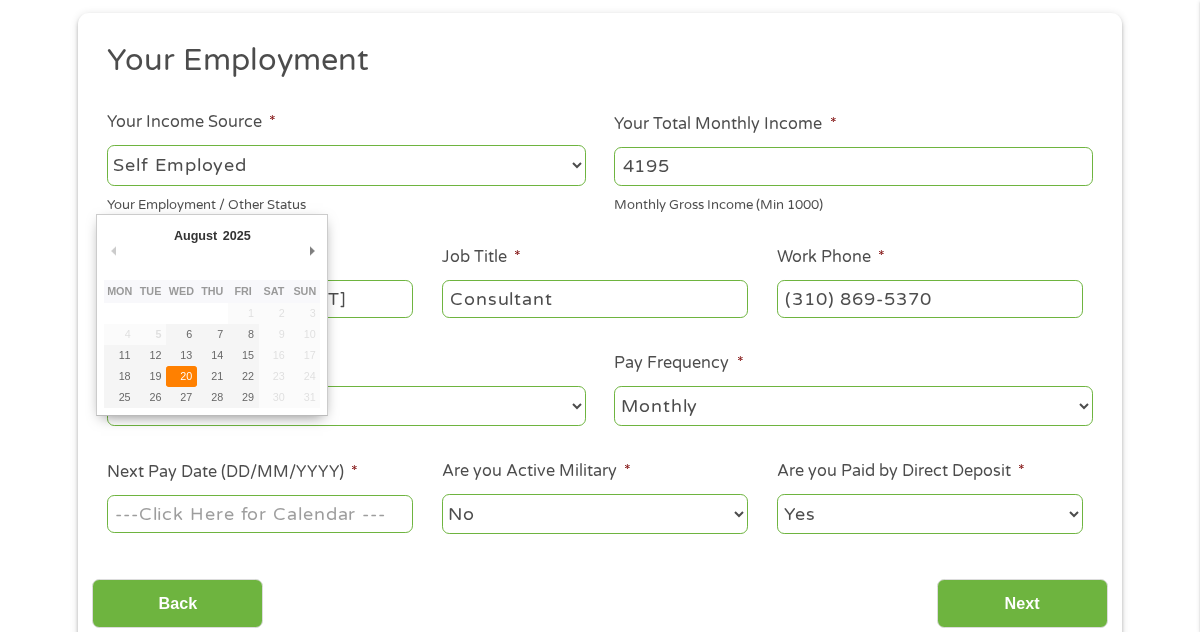 type on "[DATE]" 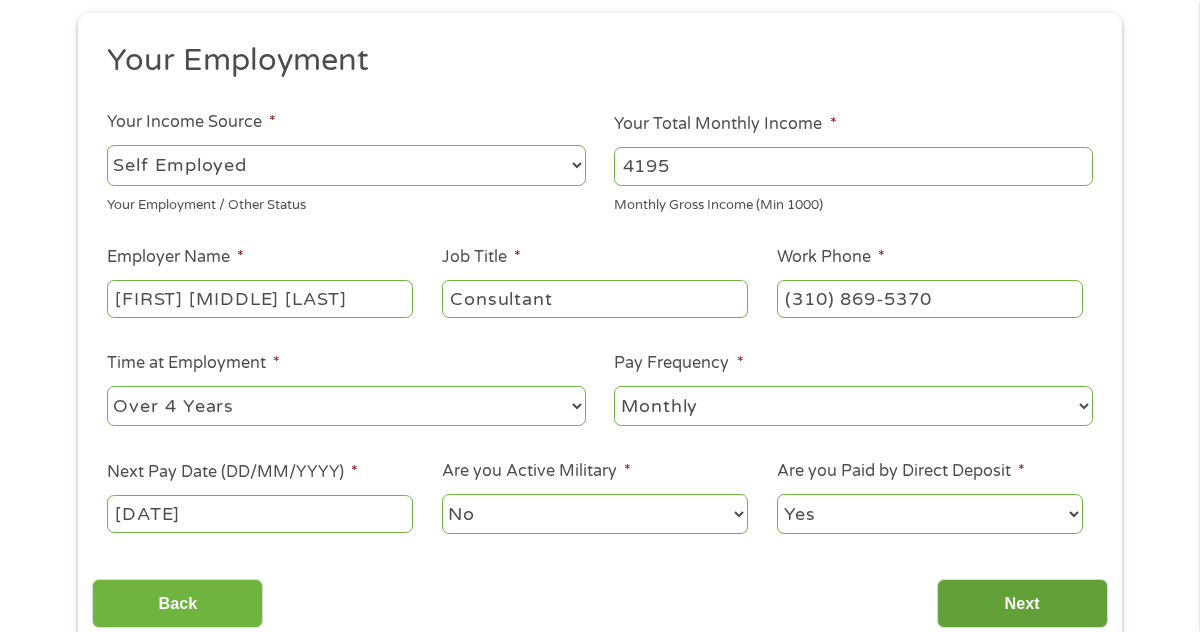 click on "Next" at bounding box center (1022, 603) 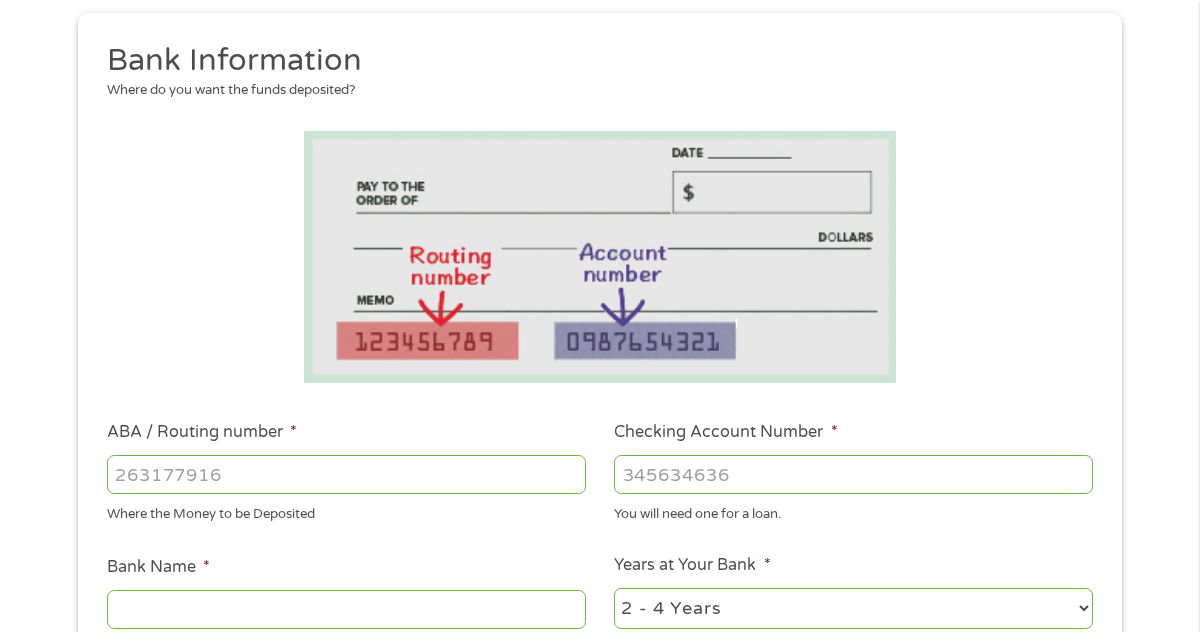 scroll, scrollTop: 8, scrollLeft: 8, axis: both 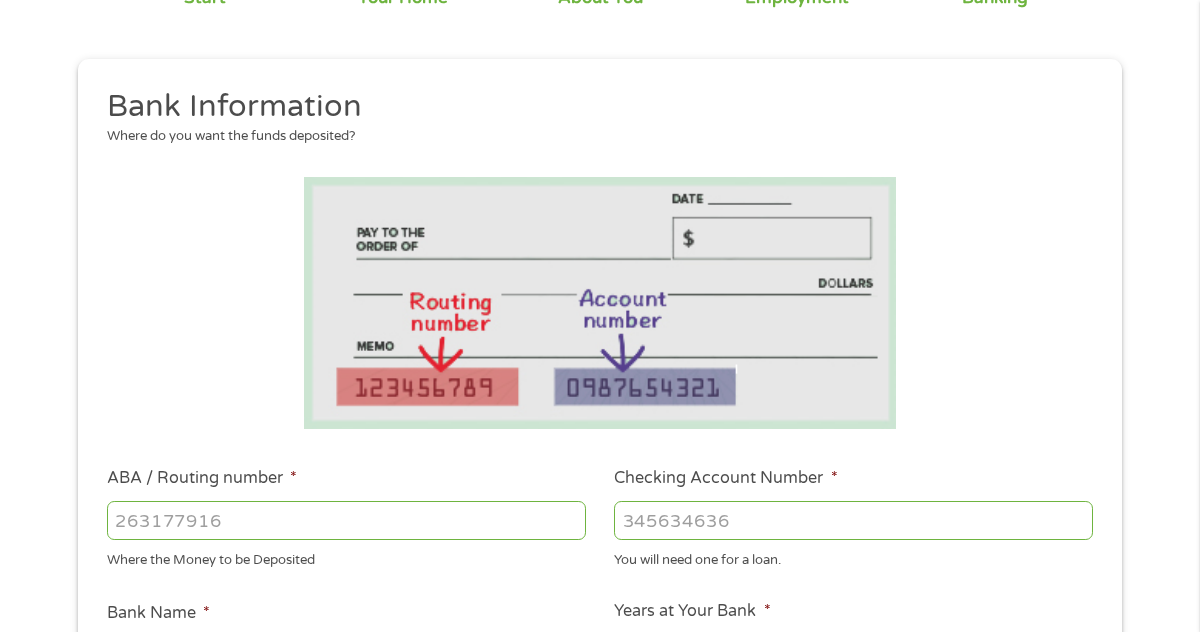 click on "ABA / Routing number *" at bounding box center (346, 520) 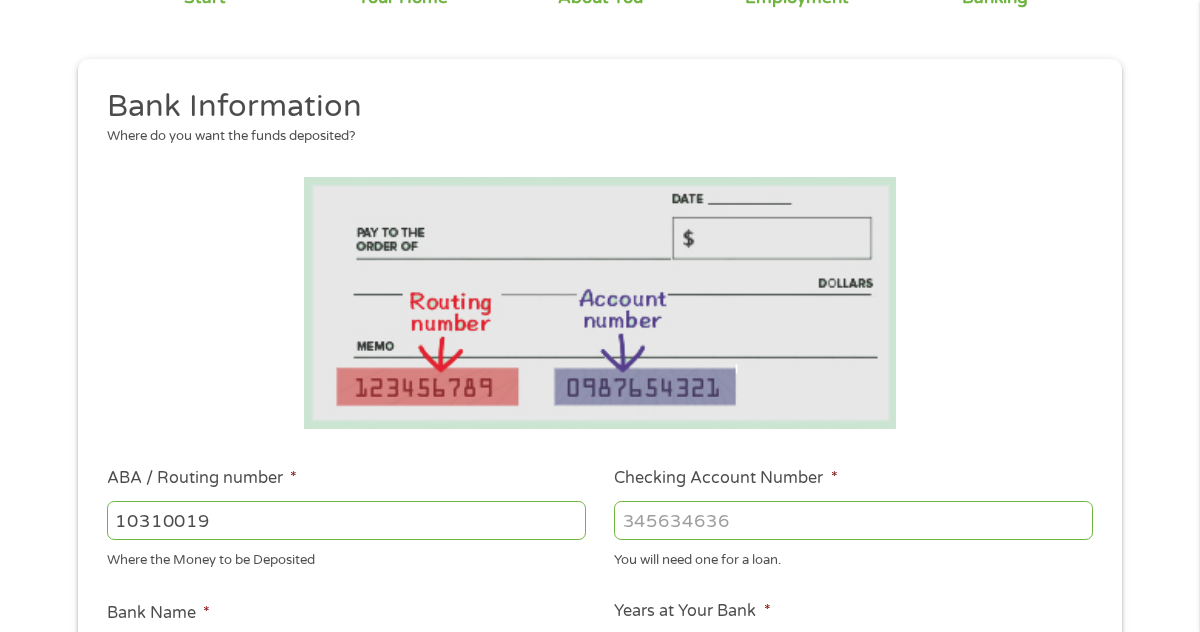 type on "103100195" 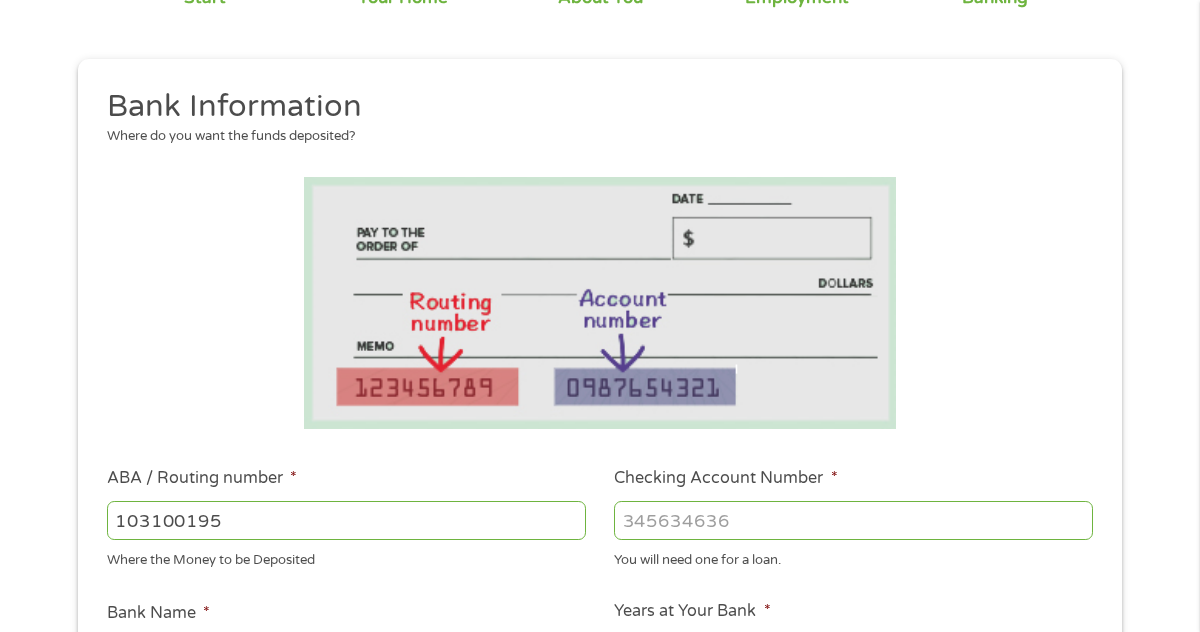 type on "CENTRAL NATIONAL BANK  TRUST" 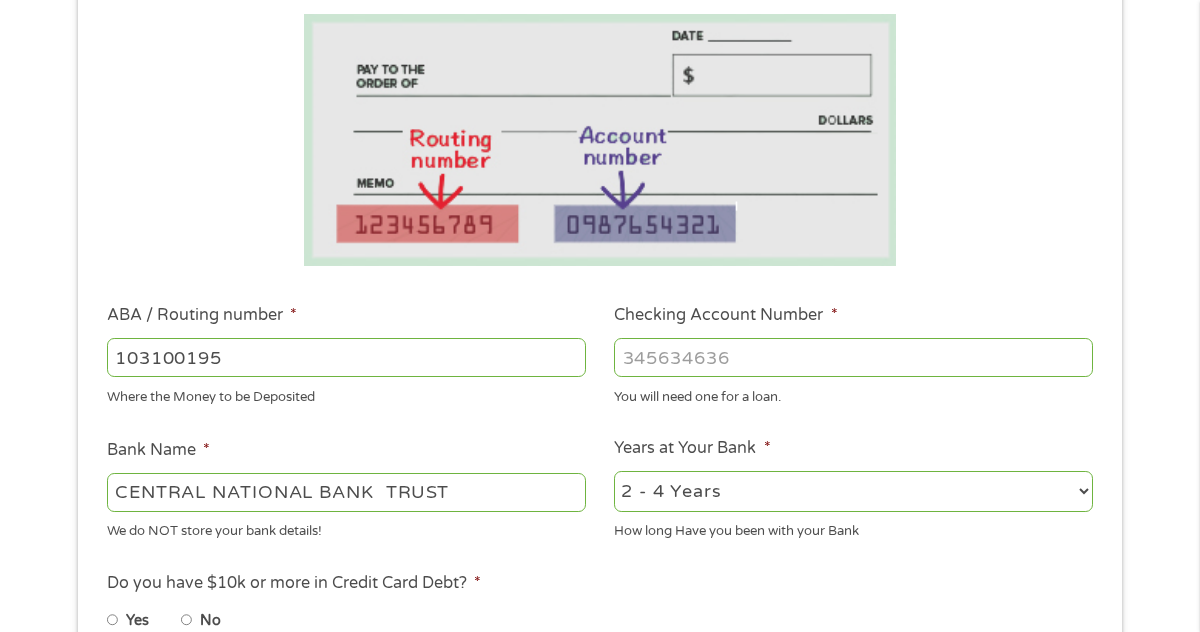 scroll, scrollTop: 378, scrollLeft: 0, axis: vertical 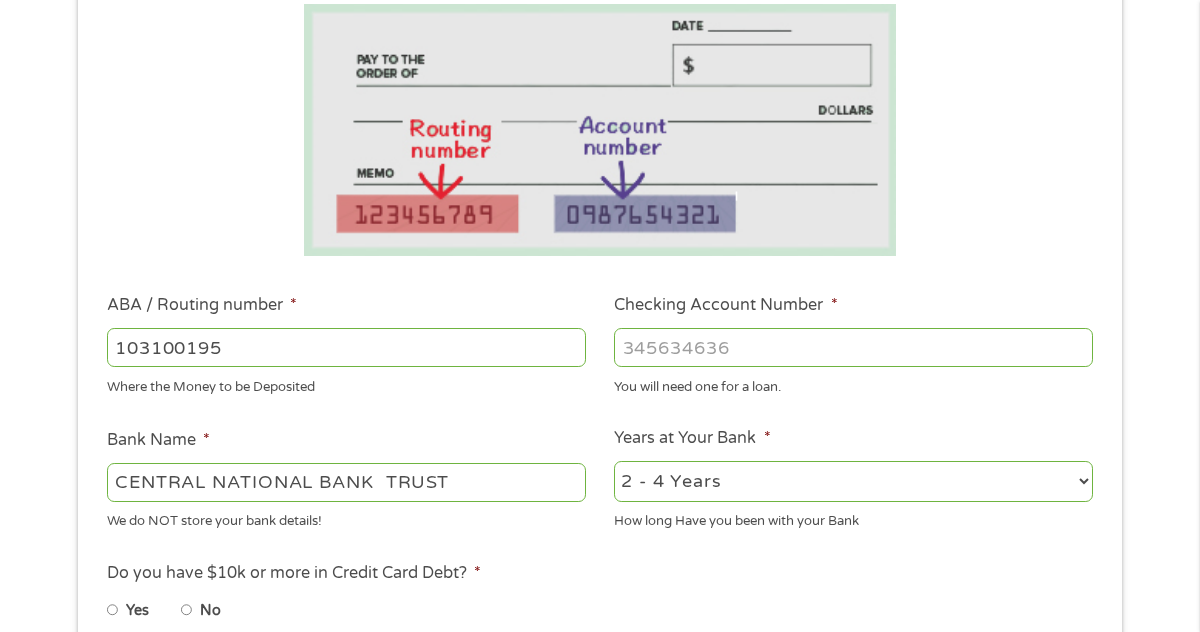 type on "[NUMBER]" 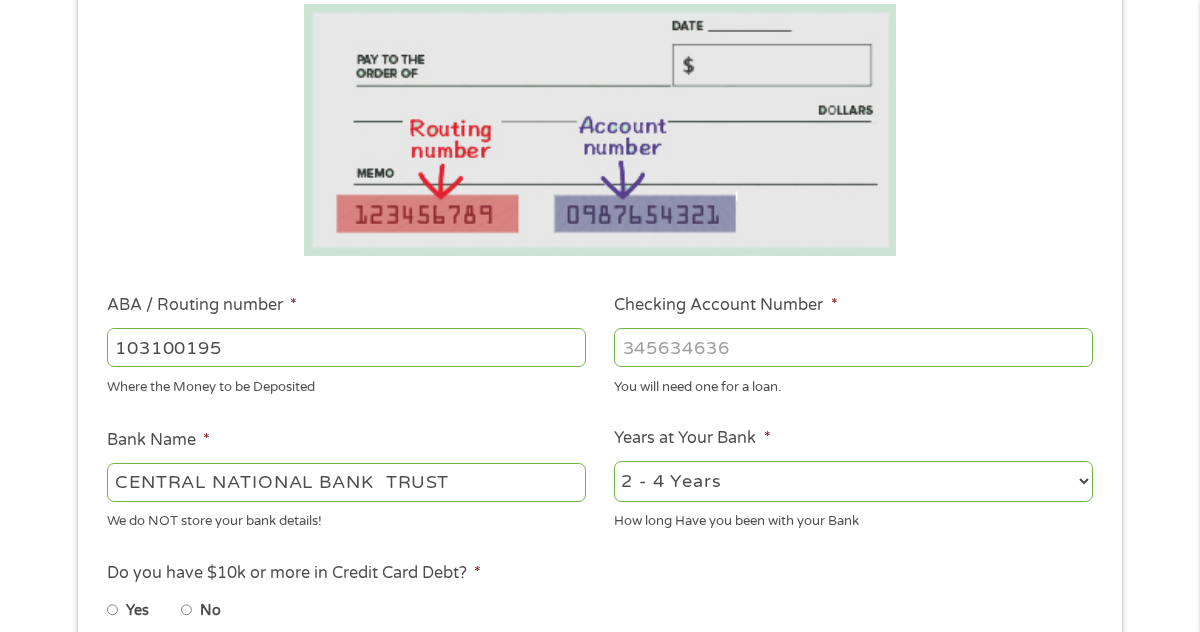 select on "24months" 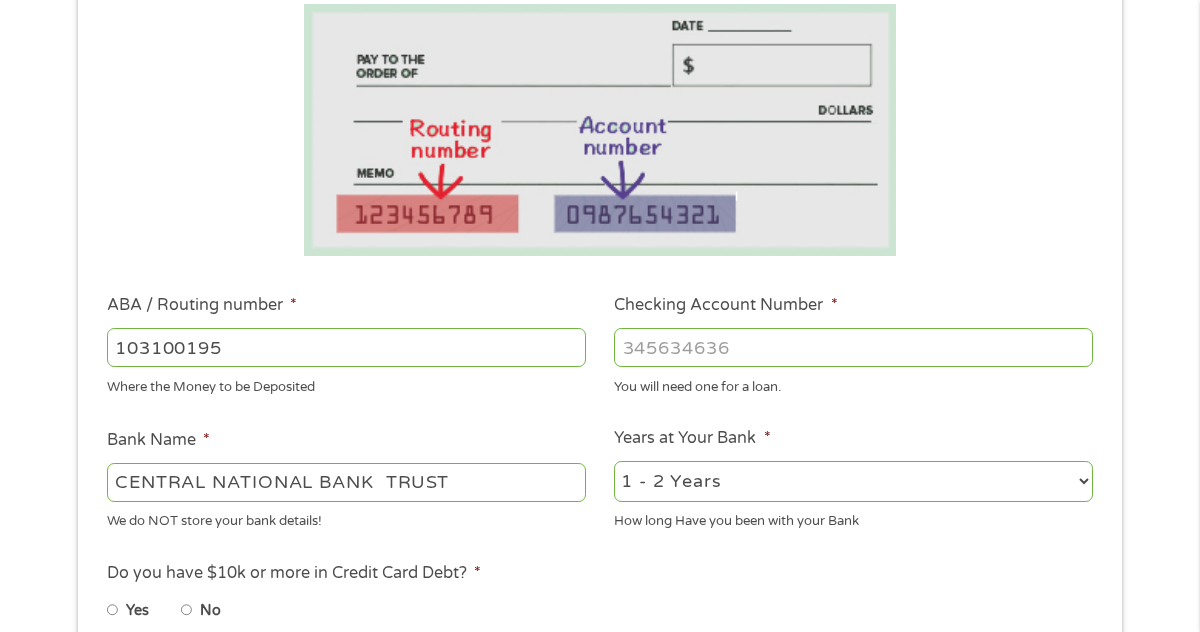 click on "Yes" at bounding box center (113, 610) 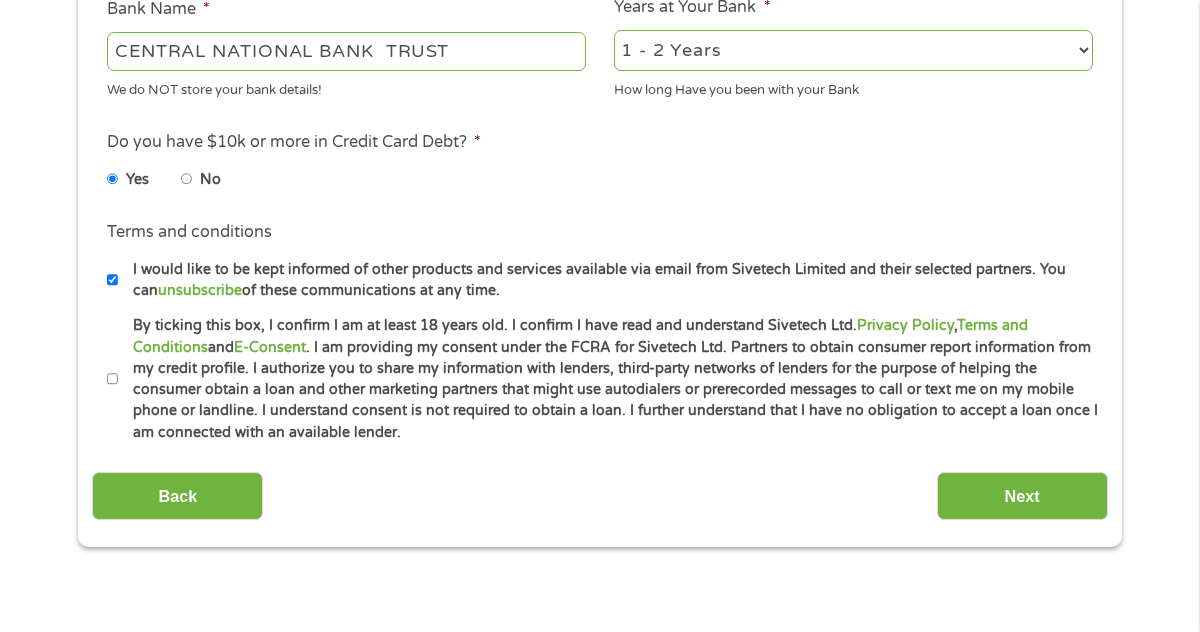 scroll, scrollTop: 810, scrollLeft: 0, axis: vertical 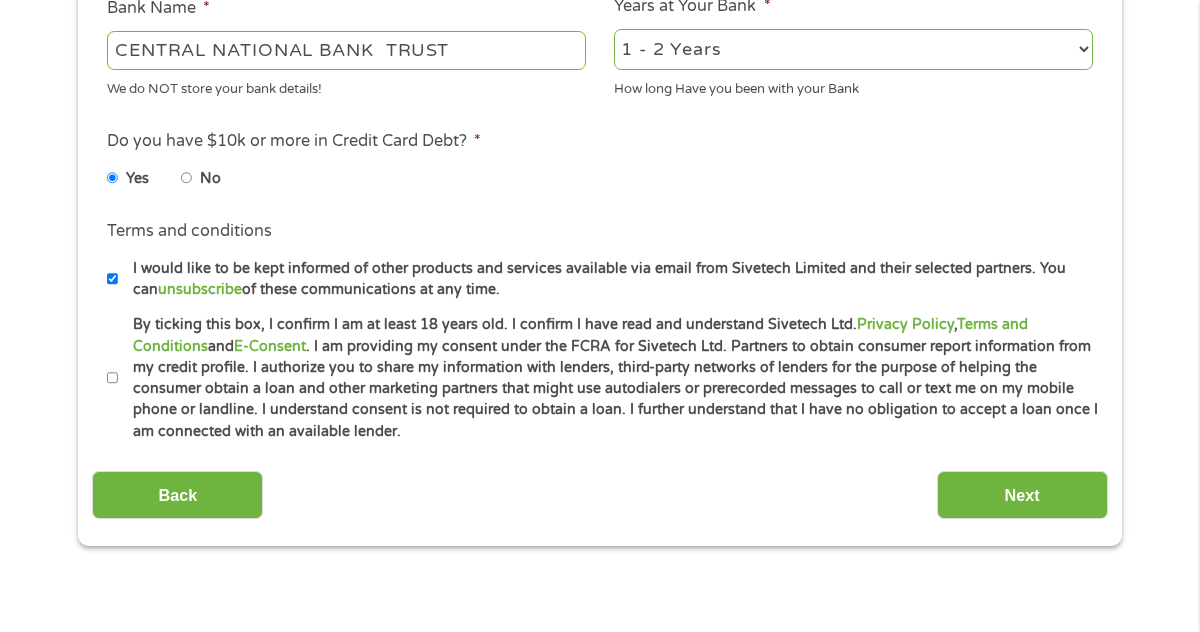 click on "By ticking this box, I confirm I am at least 18 years old. I confirm I have read and understand Sivetech Ltd.  Privacy Policy ,  Terms and Conditions  and  E-Consent . I am providing my consent under the FCRA for Sivetech Ltd. Partners to obtain consumer report information from my credit profile. I authorize you to share my information with lenders, third-party networks of lenders for the purpose of helping the consumer obtain a loan and other marketing partners that might use autodialers or prerecorded messages to call or text me on my mobile phone or landline. I understand consent is not required to obtain a loan. I further understand that I have no obligation to accept a loan once I am connected with an available lender." at bounding box center [113, 378] 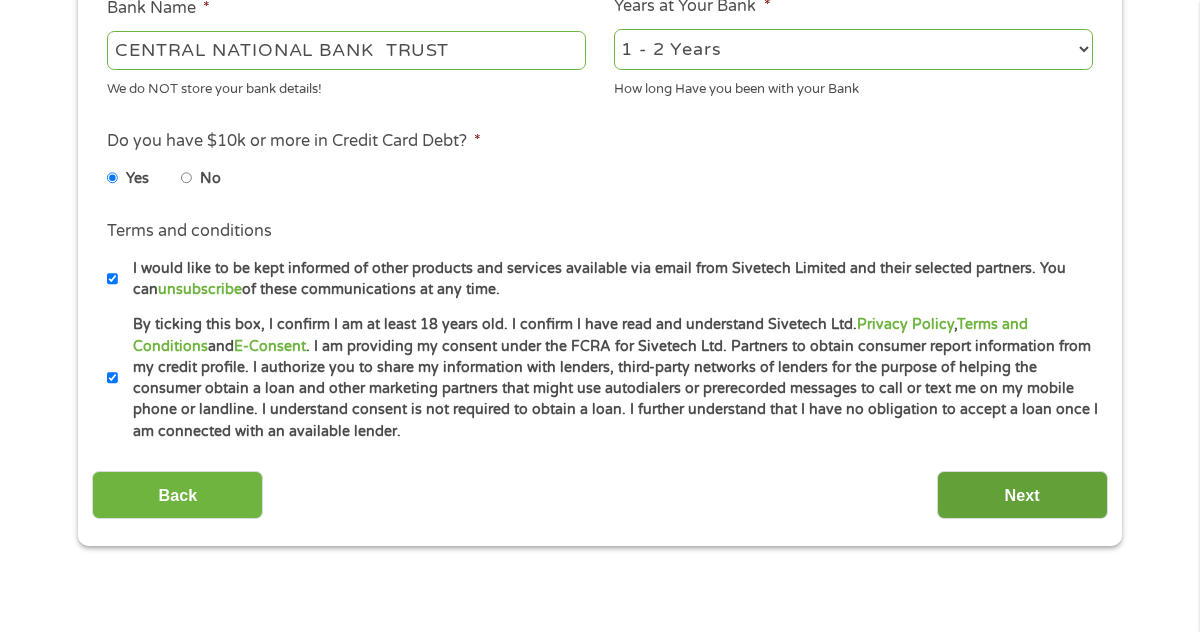 click on "Next" at bounding box center [1022, 495] 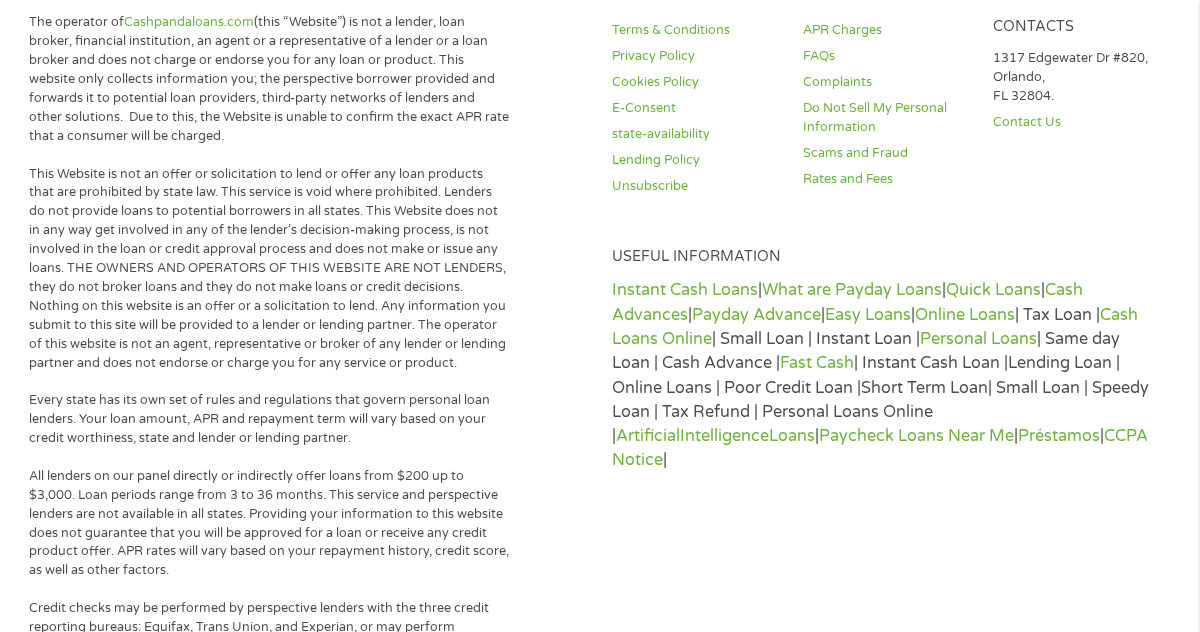scroll, scrollTop: 8, scrollLeft: 8, axis: both 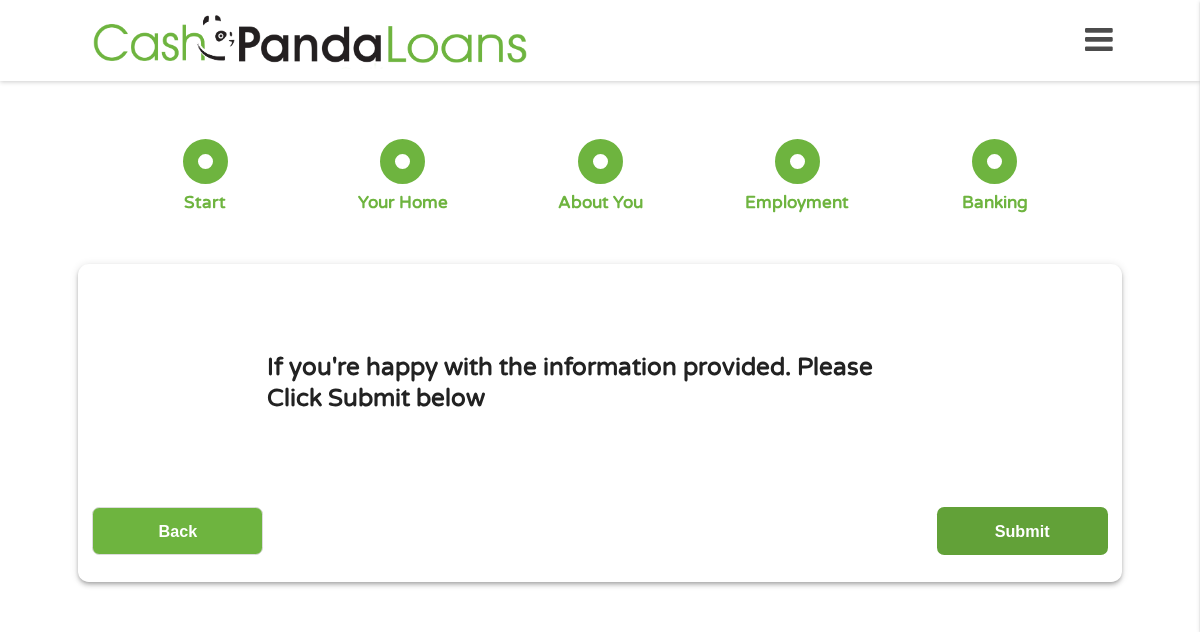 click on "Submit" at bounding box center [1022, 531] 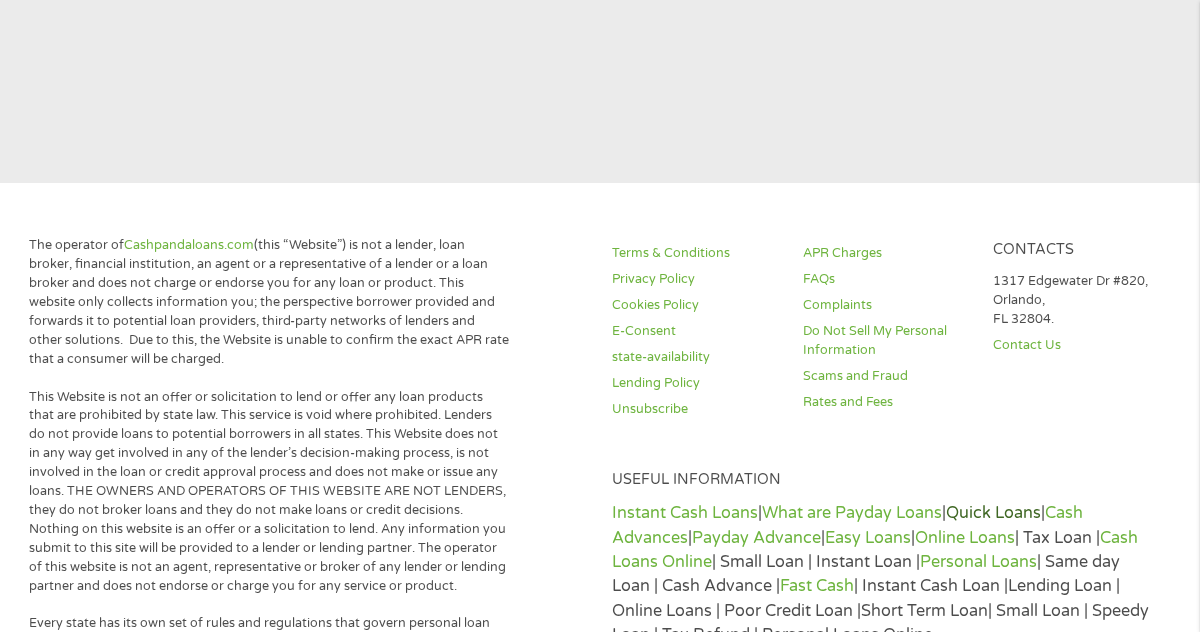 scroll, scrollTop: 596, scrollLeft: 0, axis: vertical 